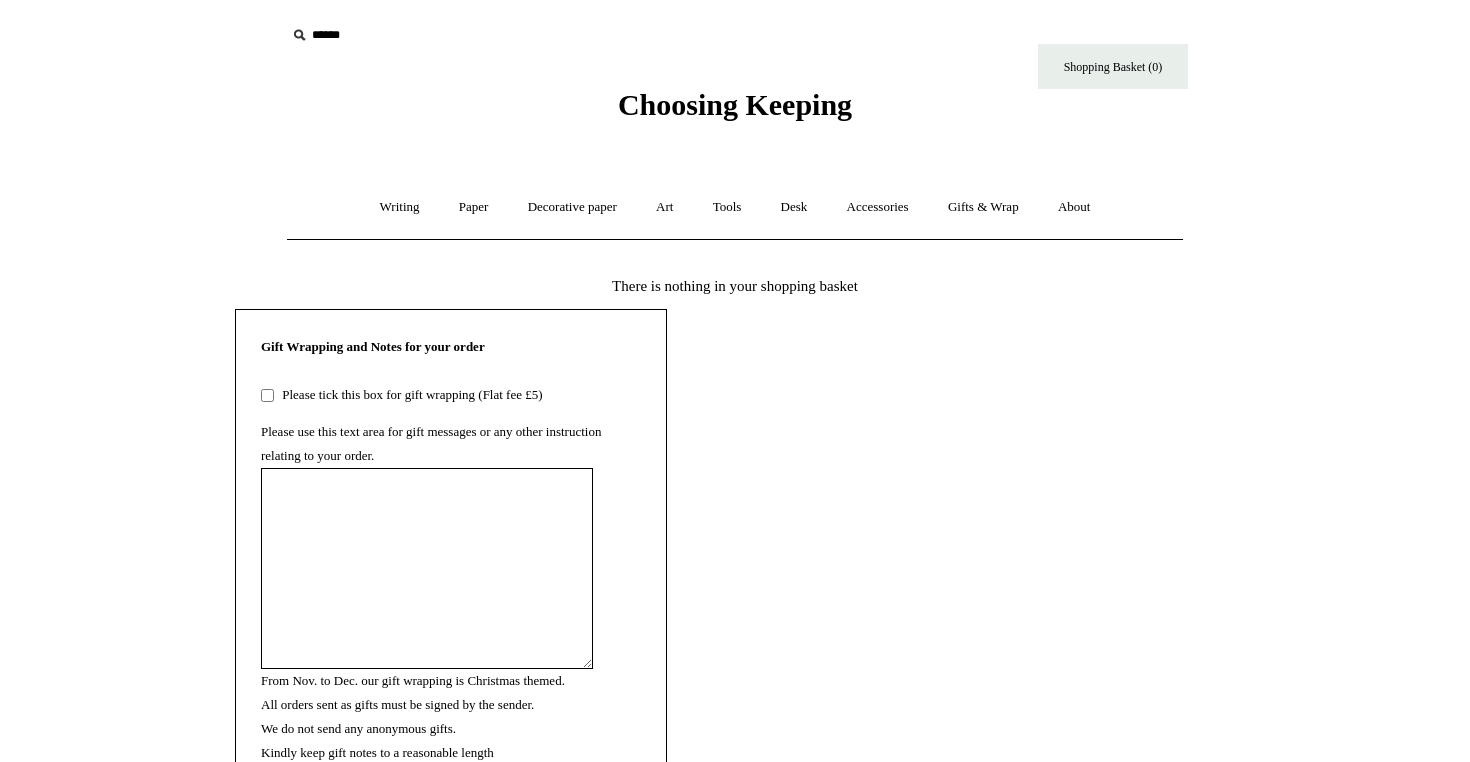 scroll, scrollTop: 0, scrollLeft: 0, axis: both 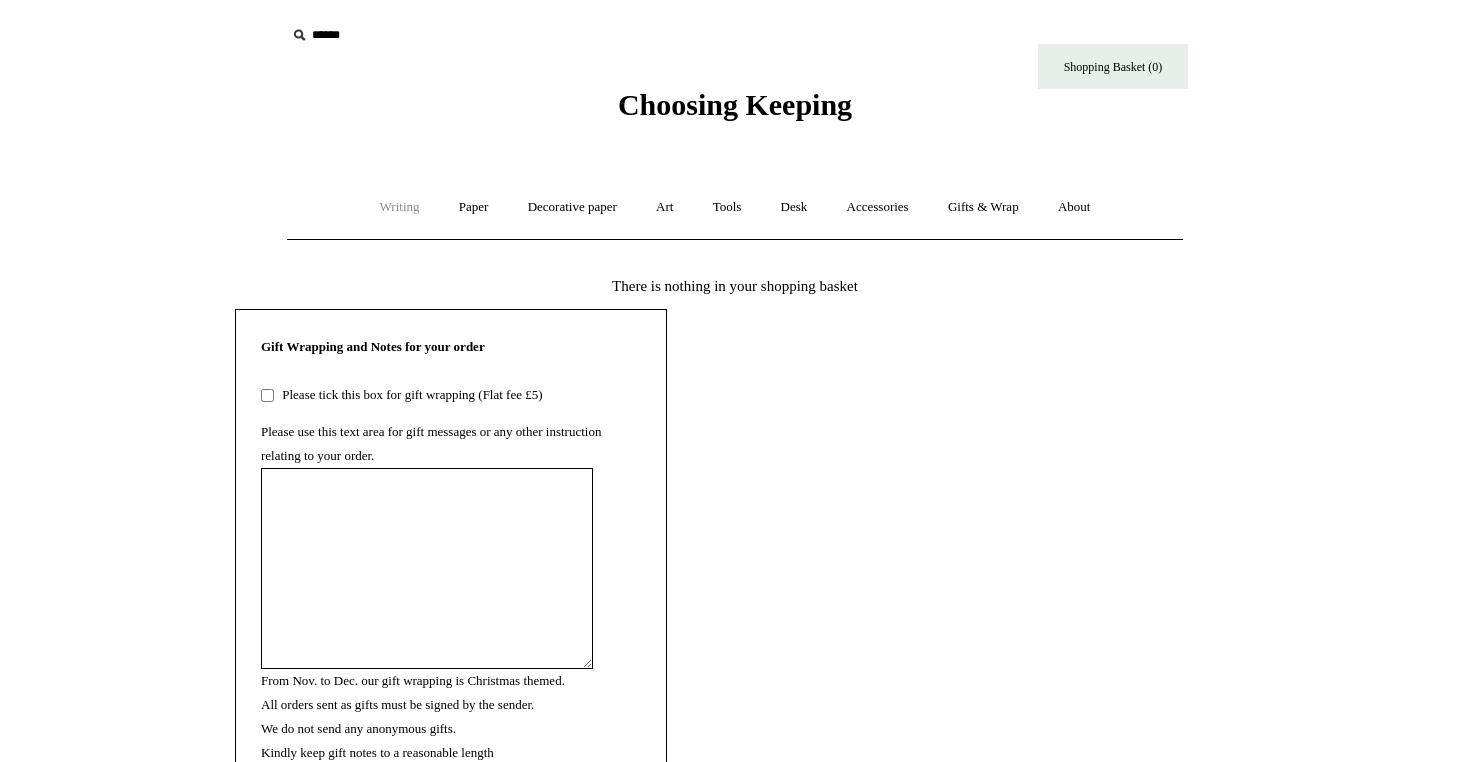 click on "Writing +" at bounding box center (400, 207) 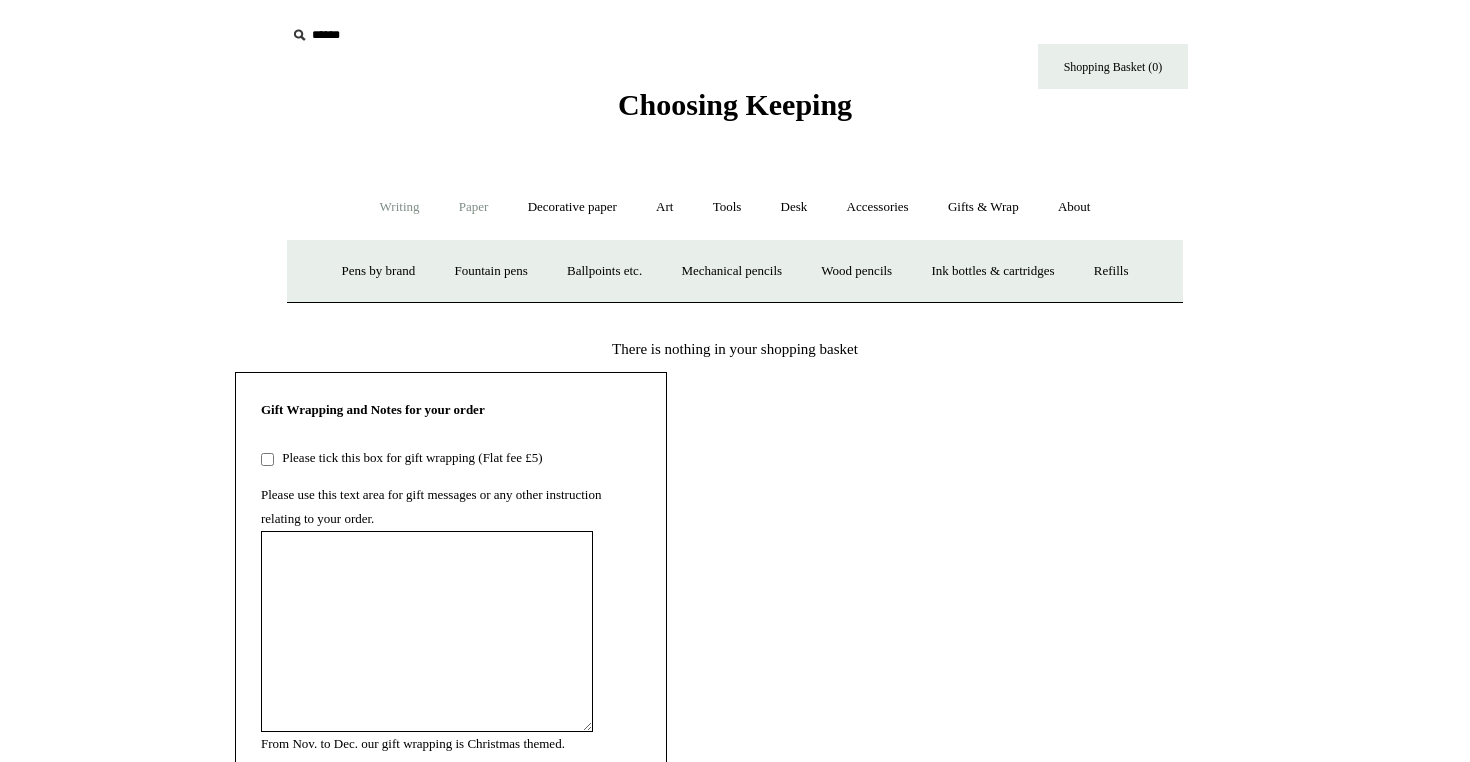 click on "Paper +" at bounding box center [474, 207] 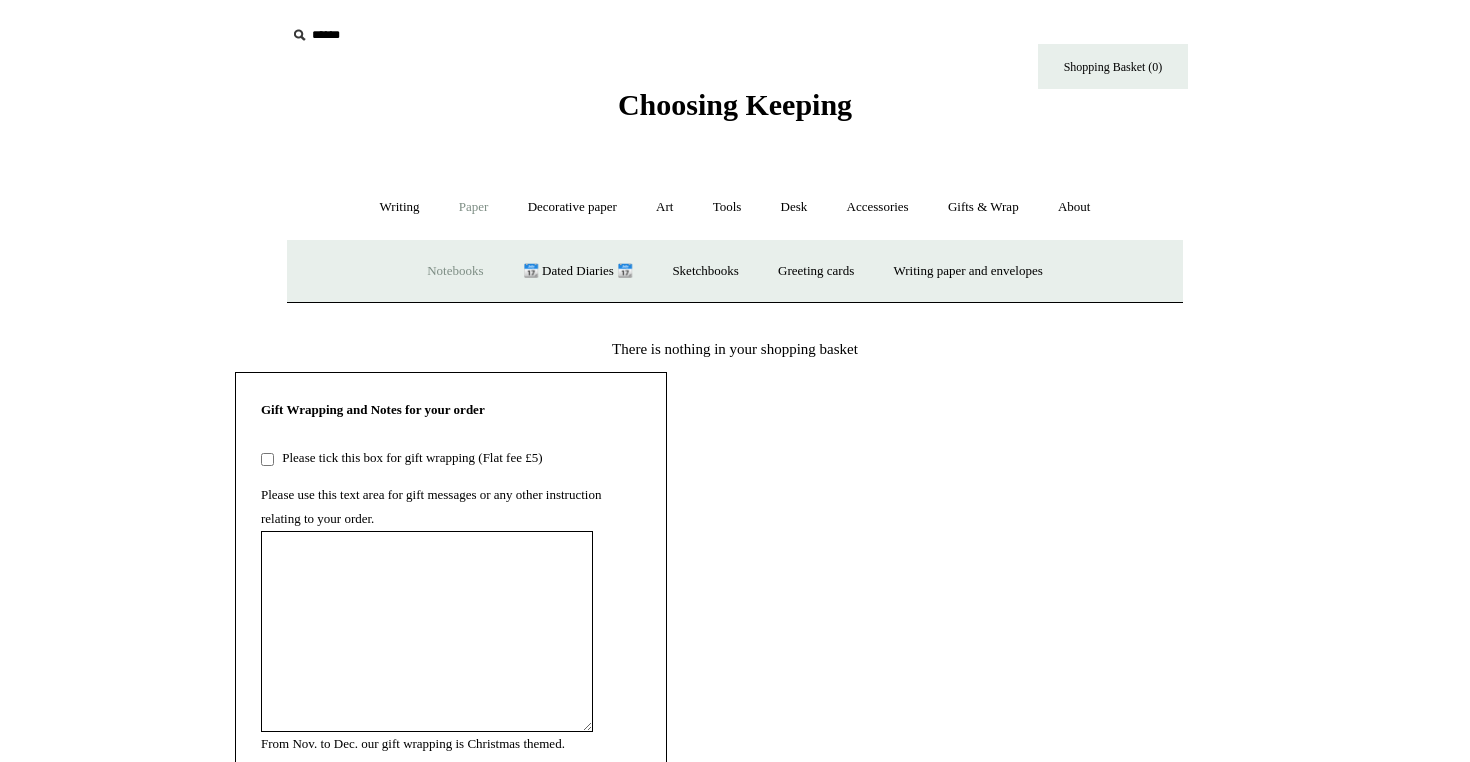 click on "Notebooks +" at bounding box center [455, 271] 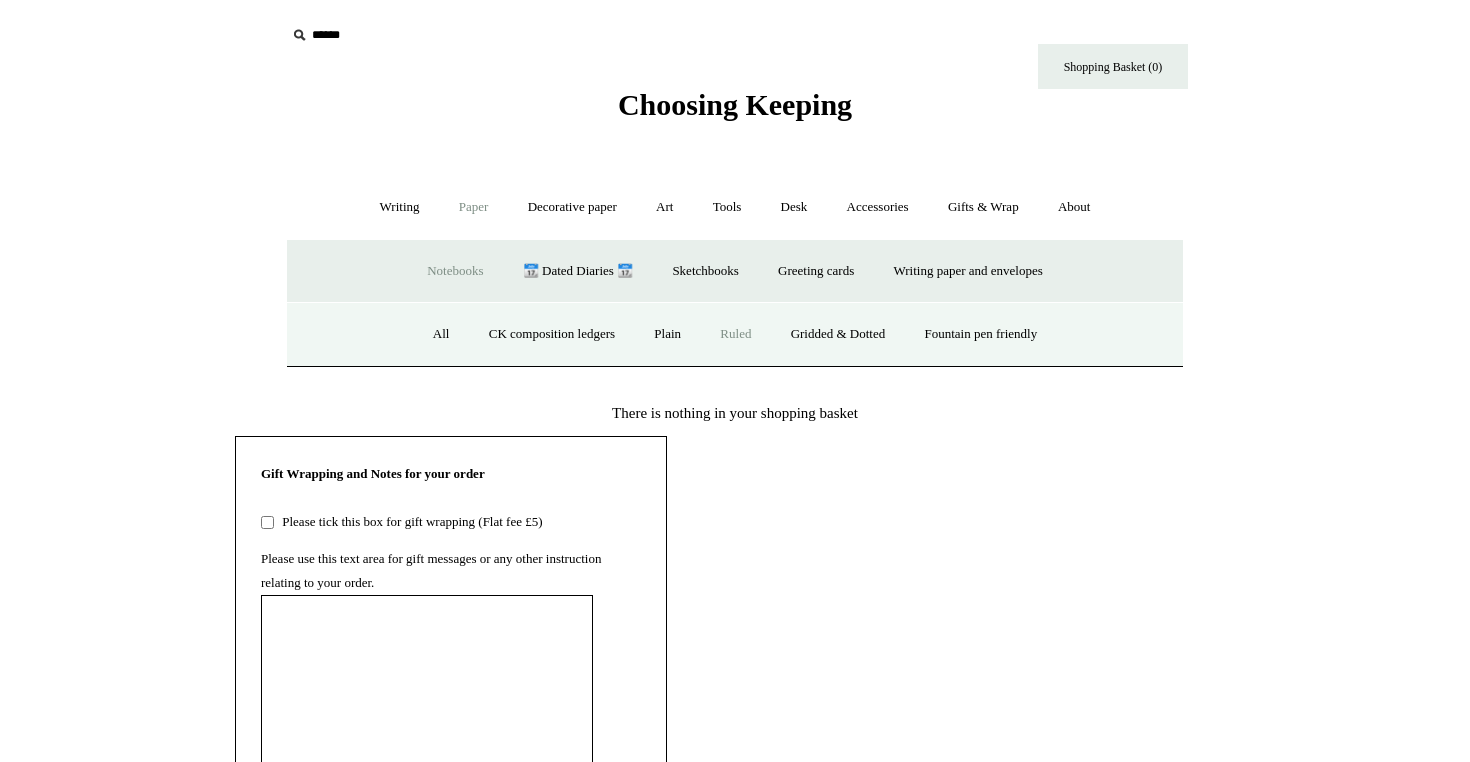 click on "Ruled" at bounding box center [735, 334] 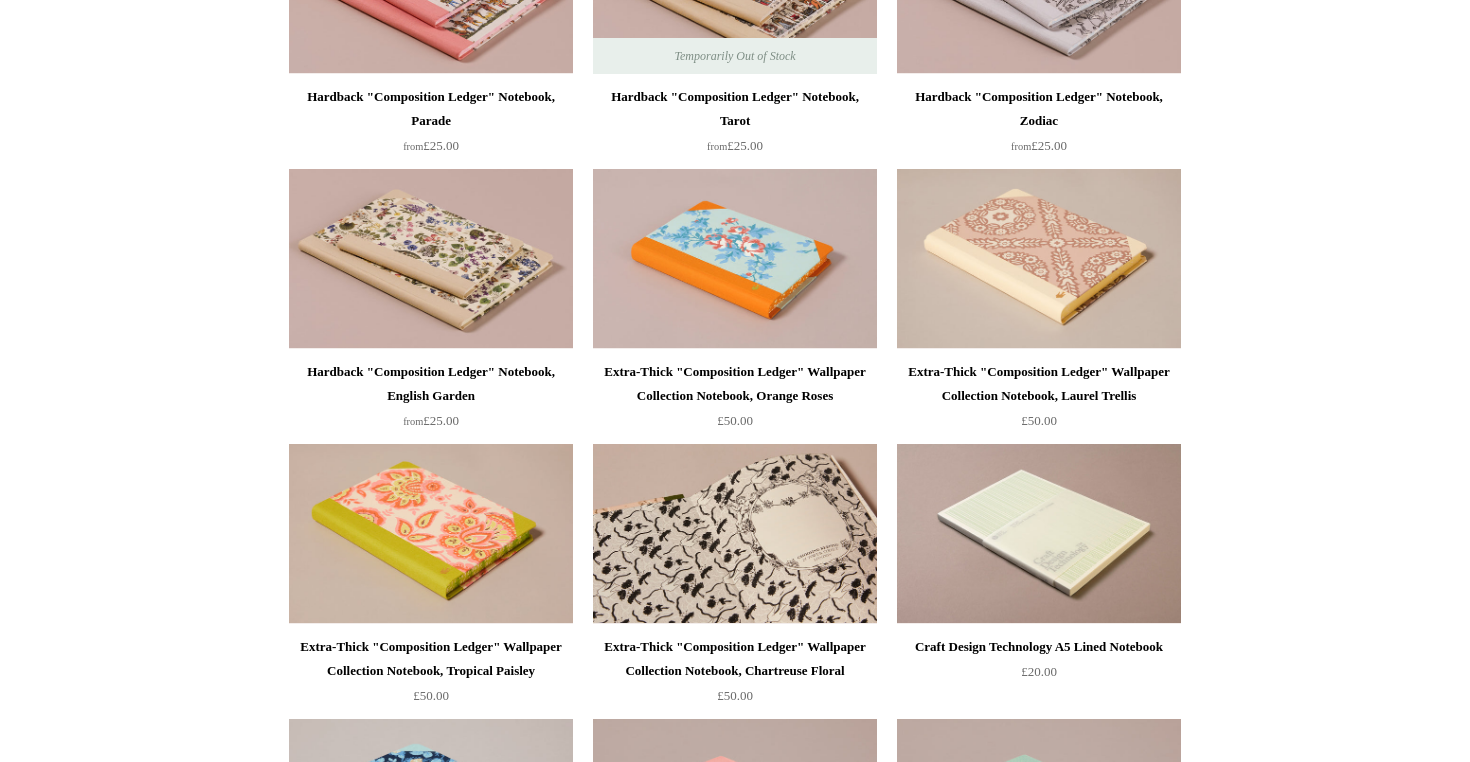 scroll, scrollTop: 3392, scrollLeft: 0, axis: vertical 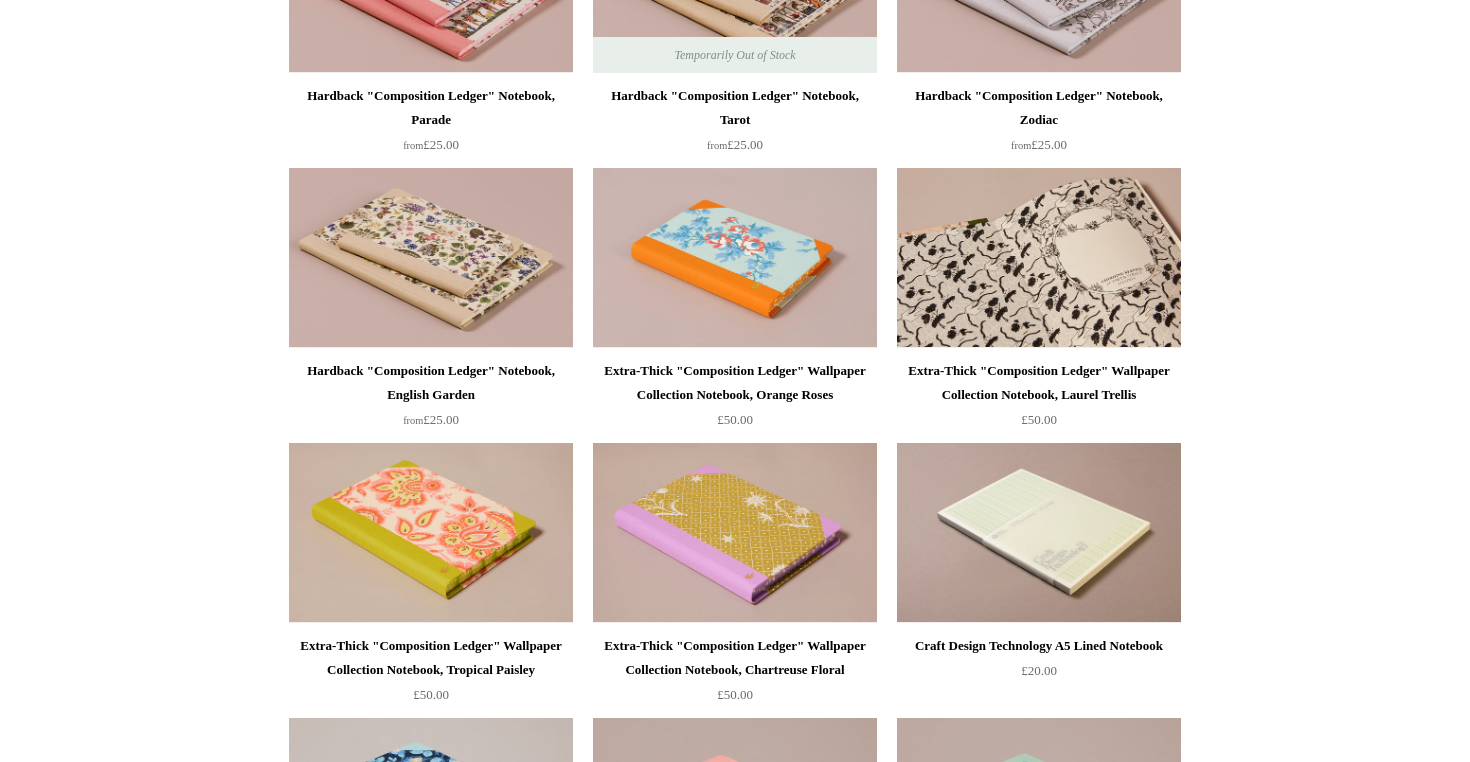 click at bounding box center (1039, 258) 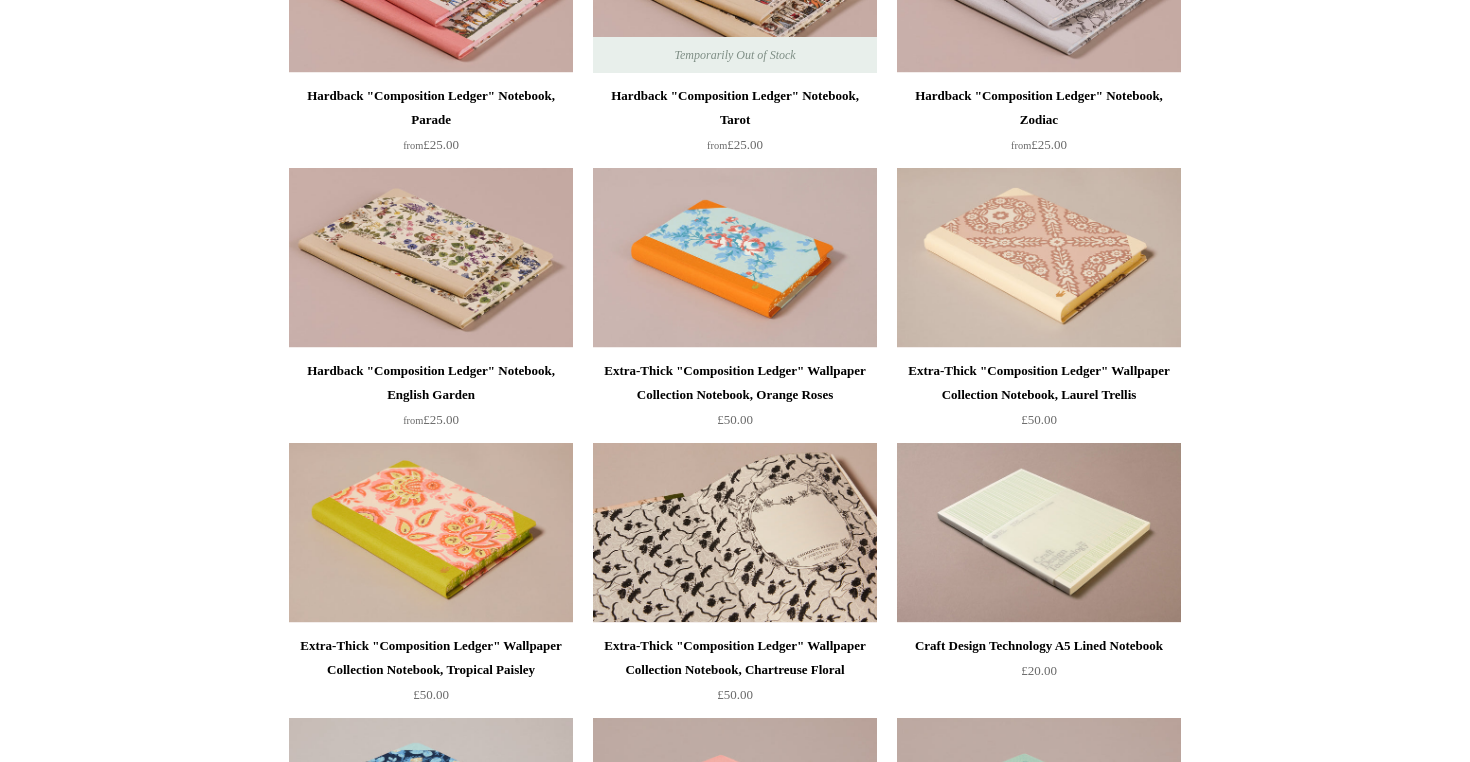 click at bounding box center (735, 533) 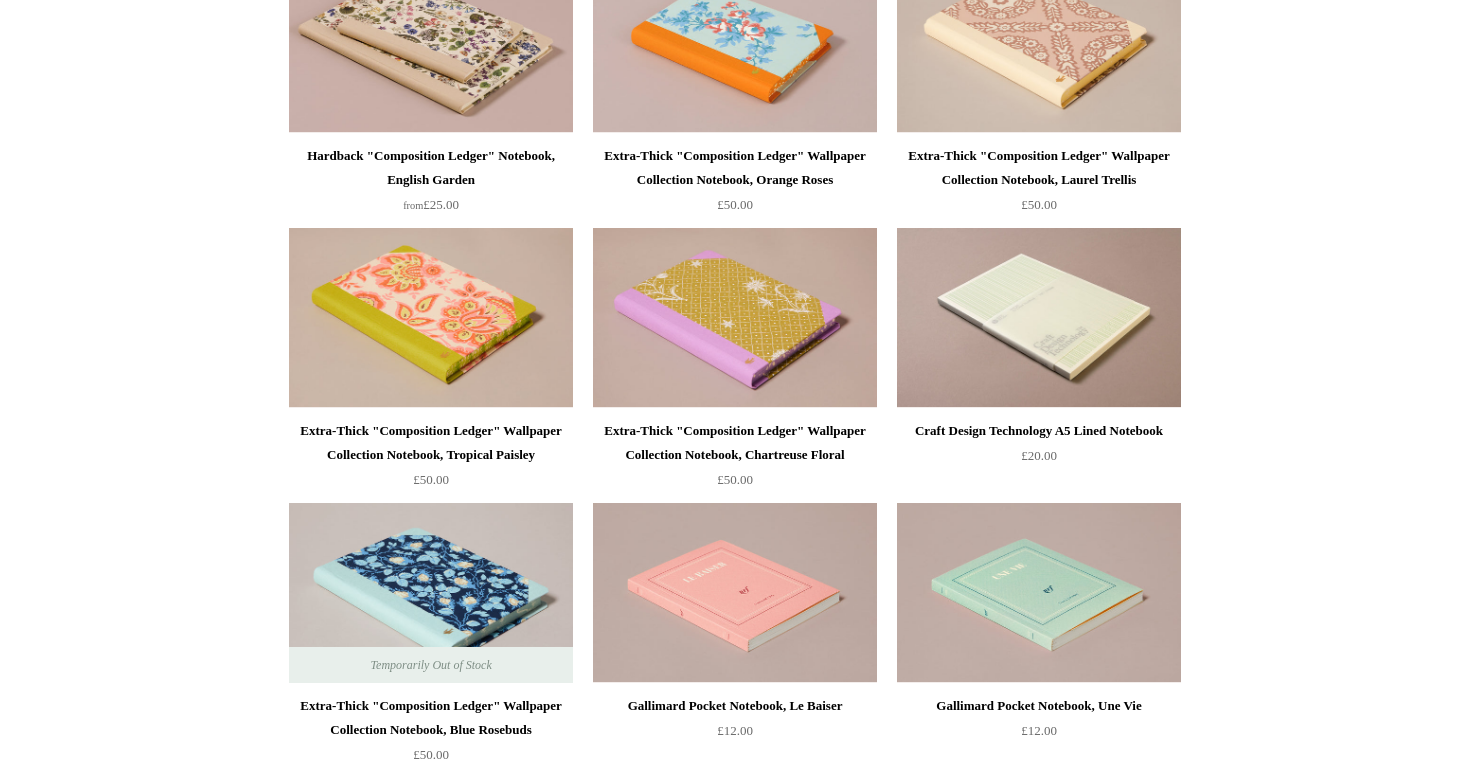 scroll, scrollTop: 3609, scrollLeft: 0, axis: vertical 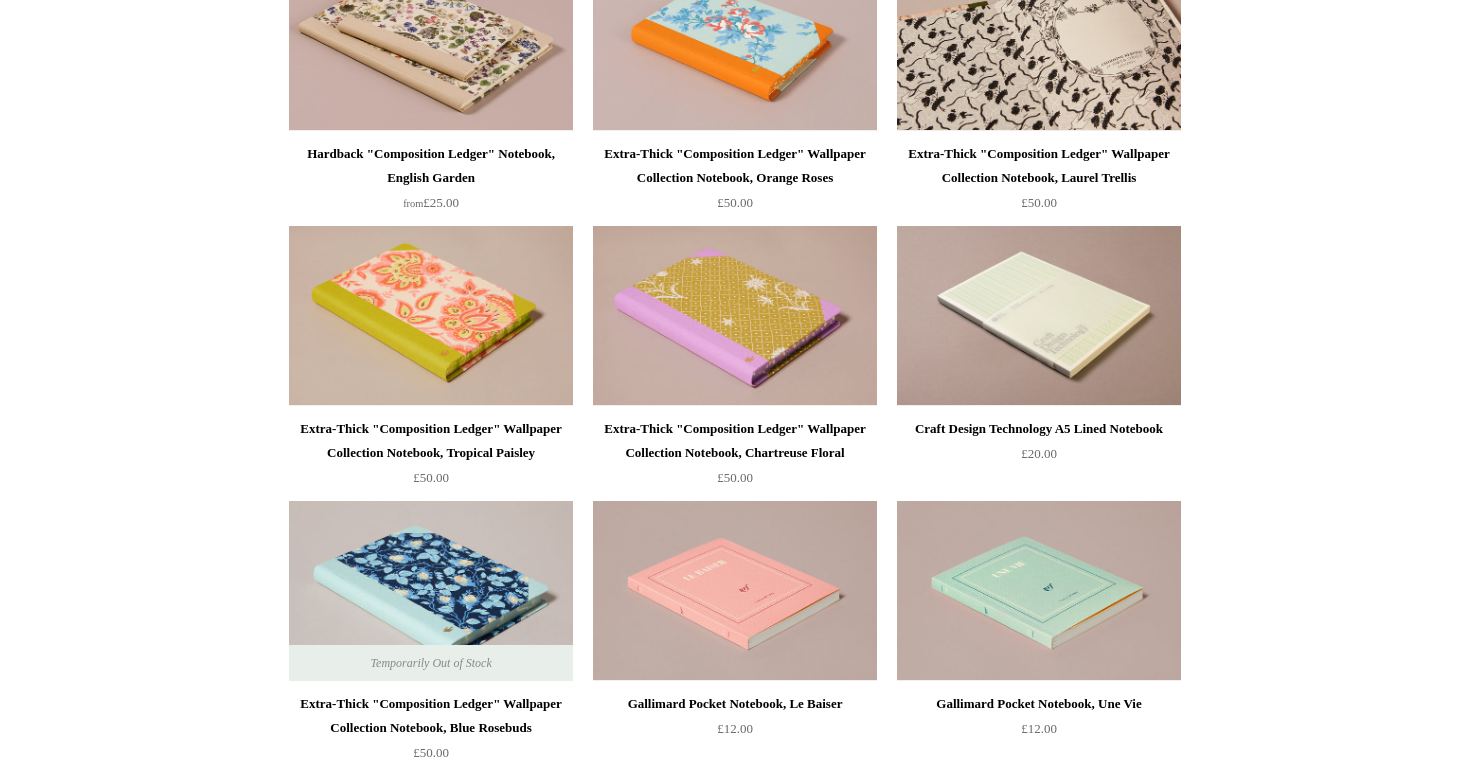 click at bounding box center (1039, 41) 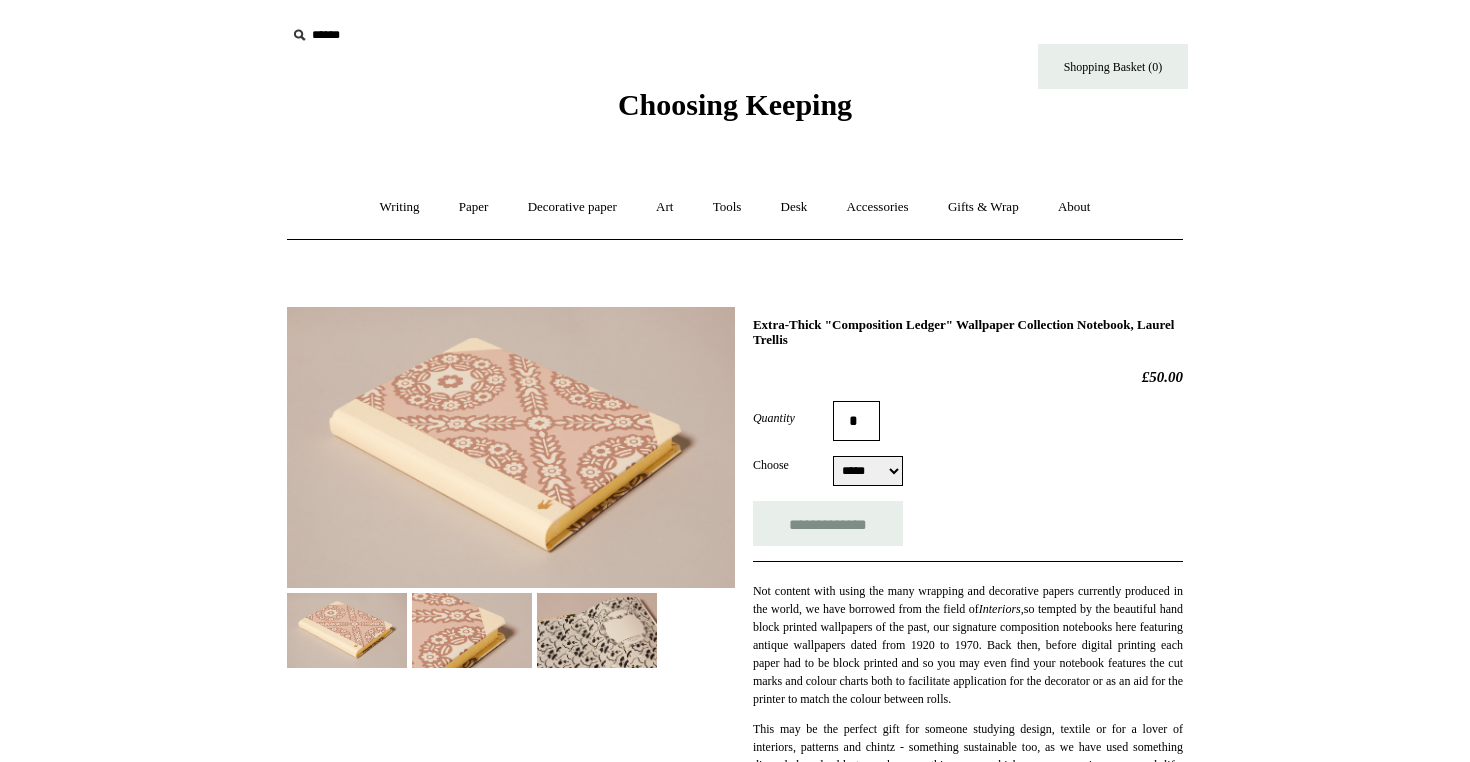 select on "*****" 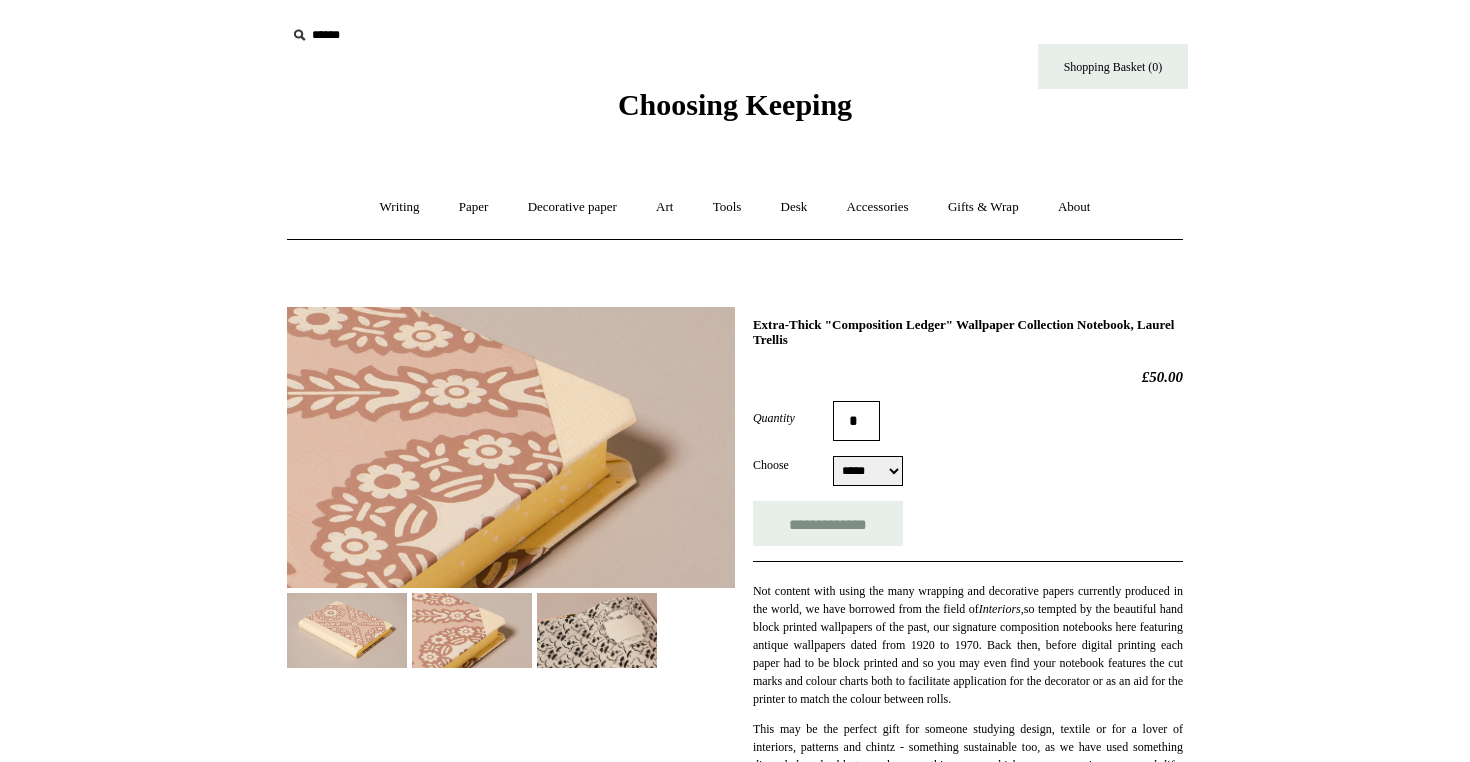 click at bounding box center (597, 630) 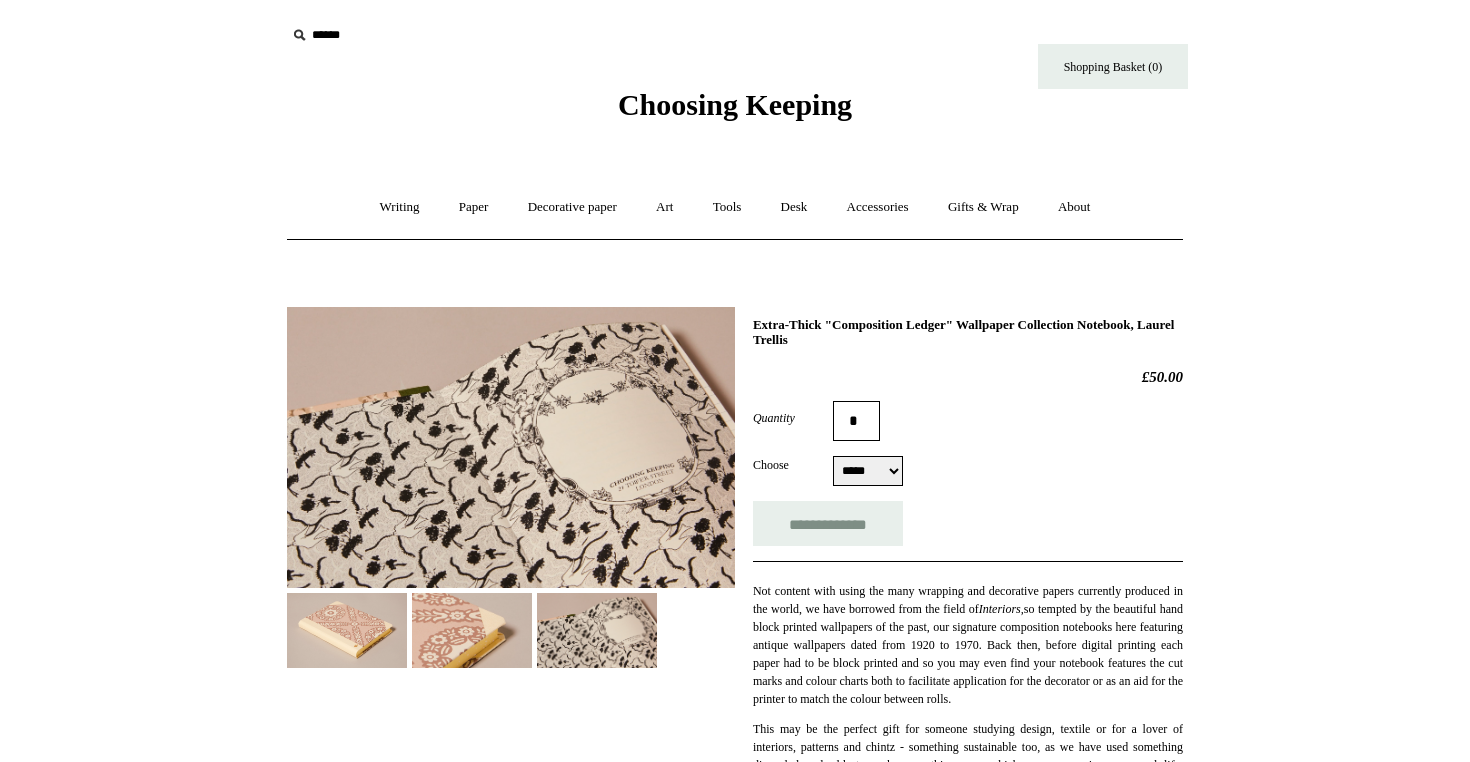 click at bounding box center (347, 630) 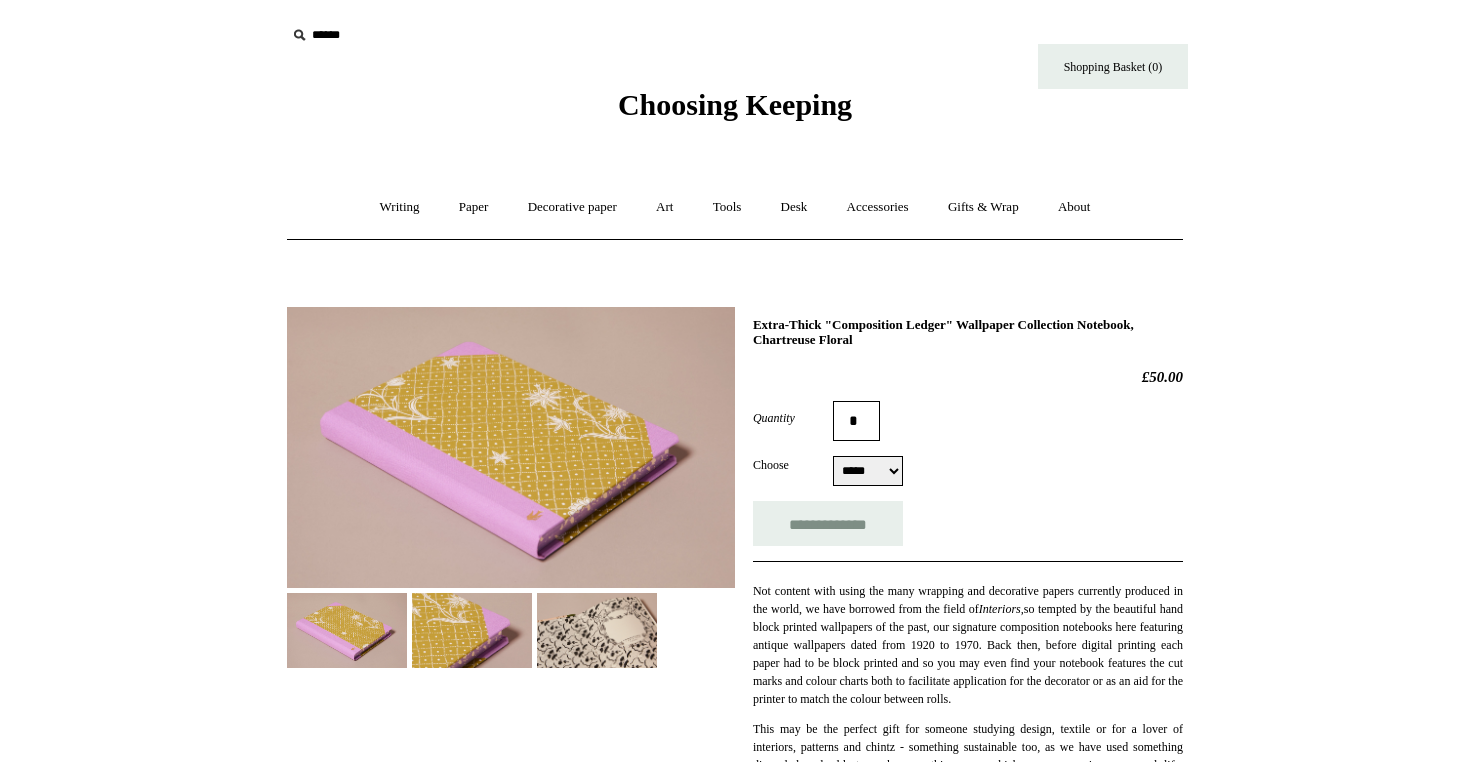 scroll, scrollTop: 0, scrollLeft: 0, axis: both 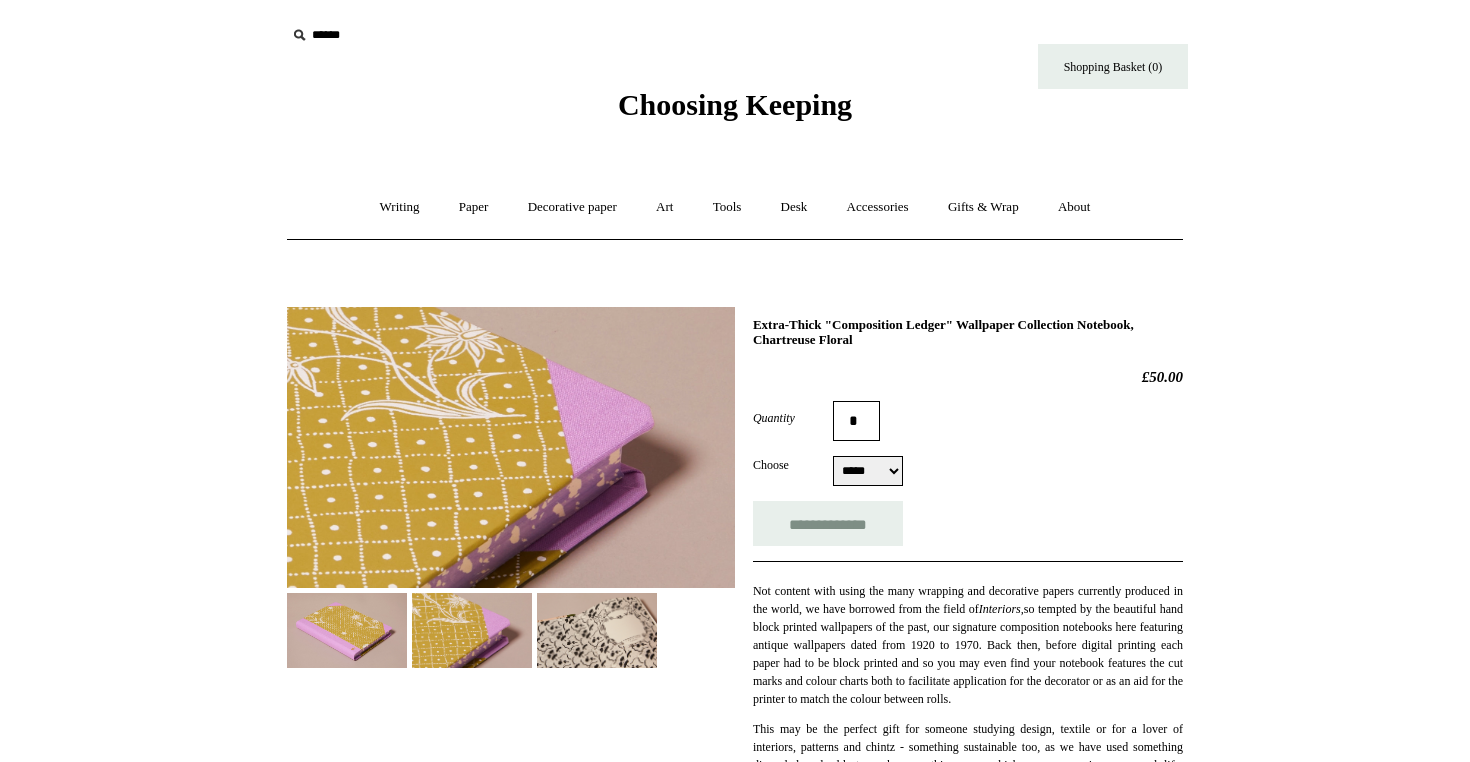 click at bounding box center (597, 630) 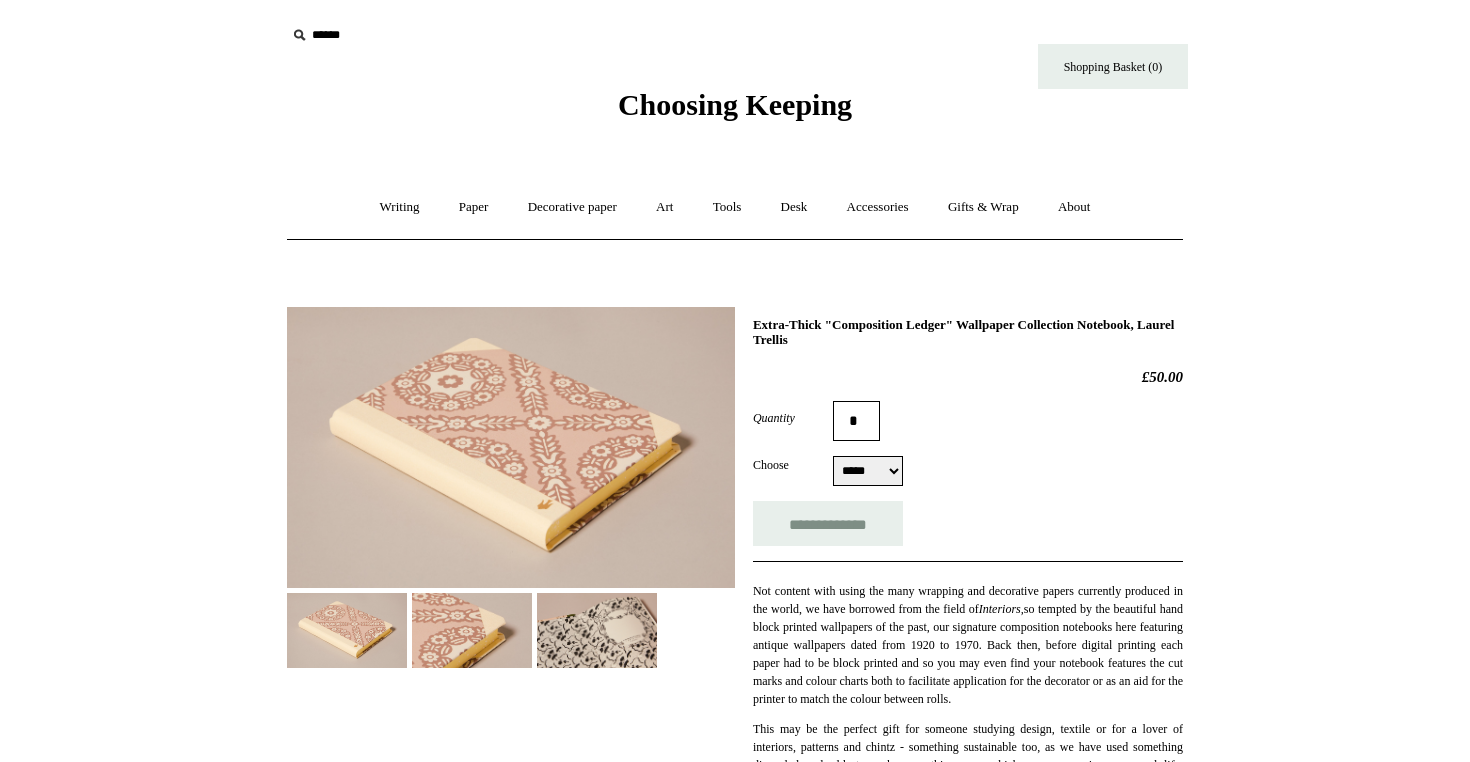 scroll, scrollTop: 0, scrollLeft: 0, axis: both 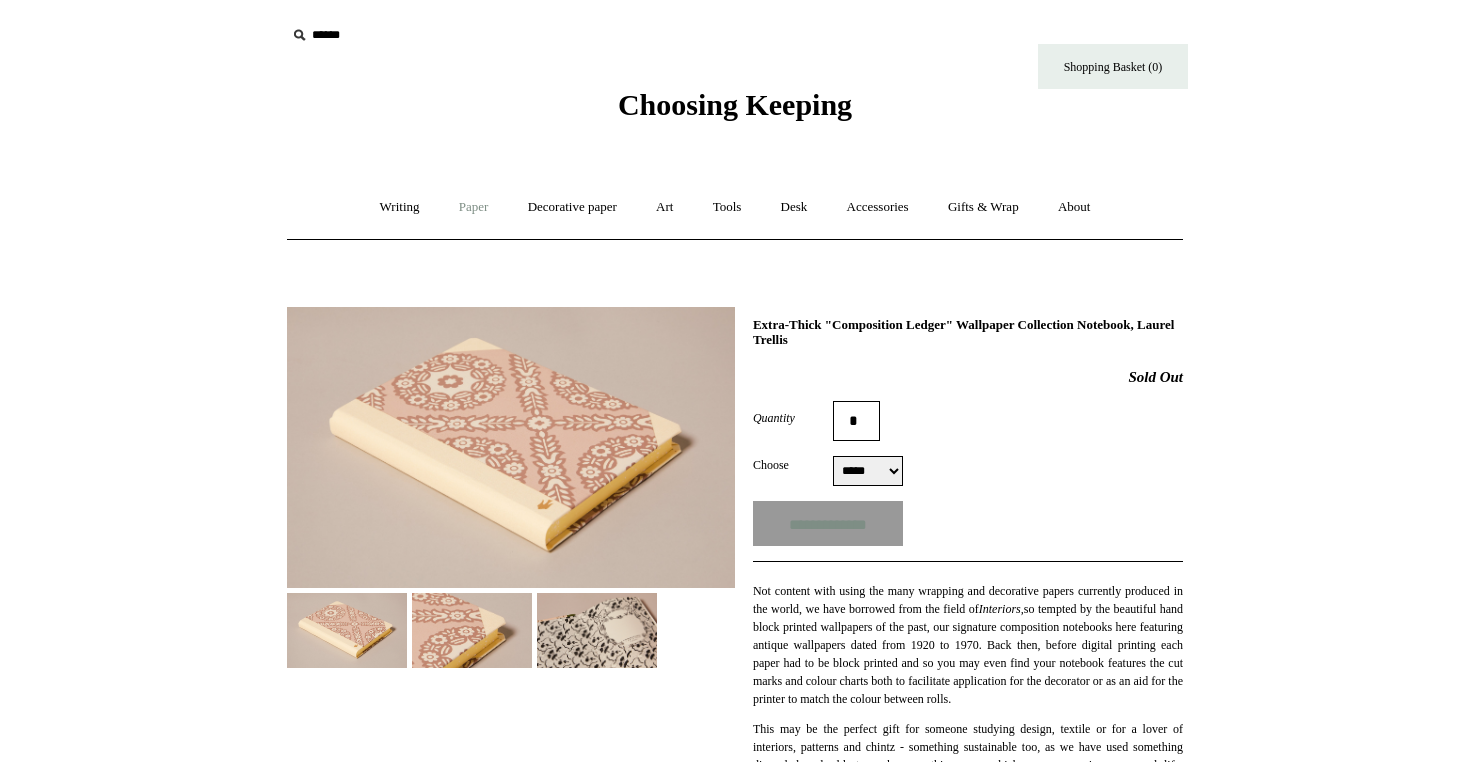 click on "Paper +" at bounding box center (474, 207) 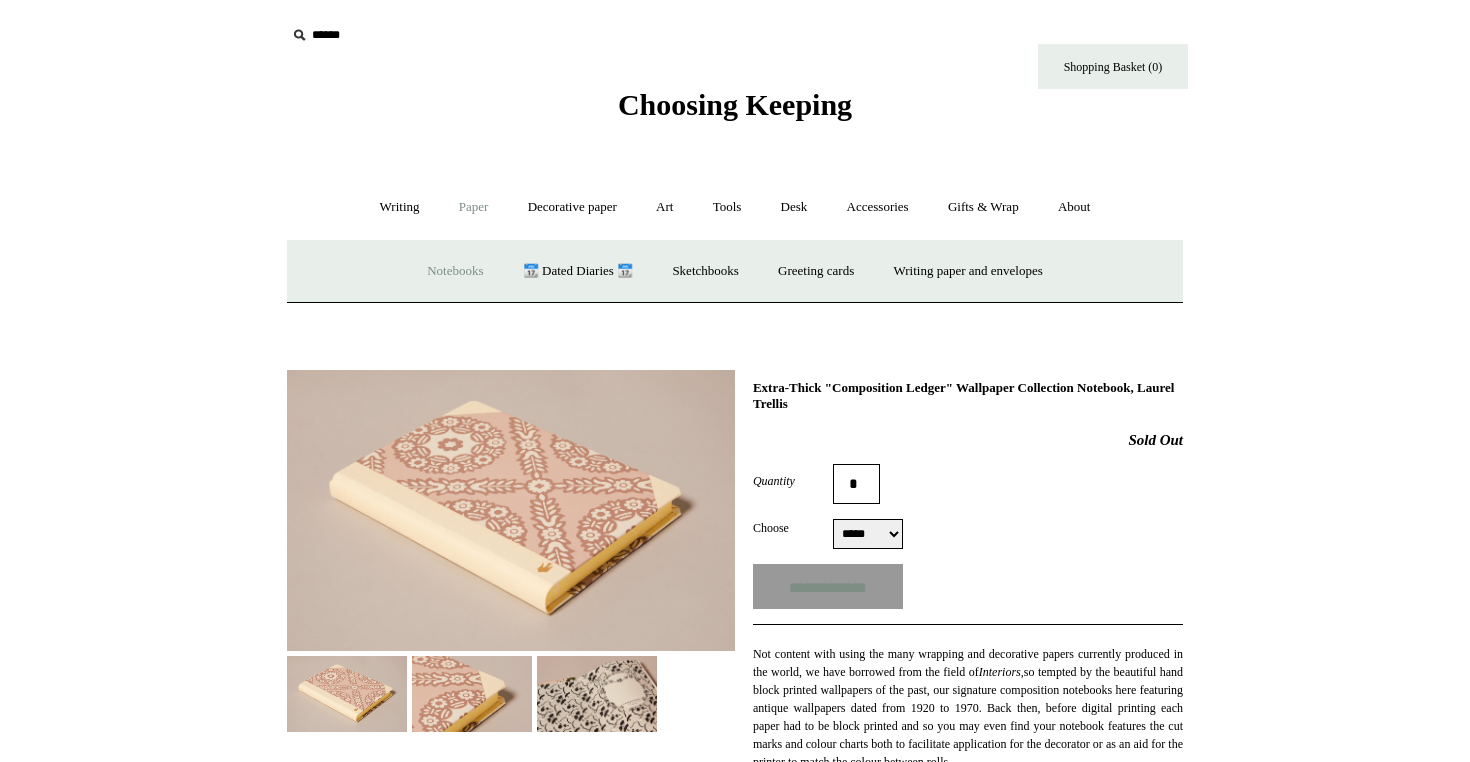click on "Notebooks +" at bounding box center [455, 271] 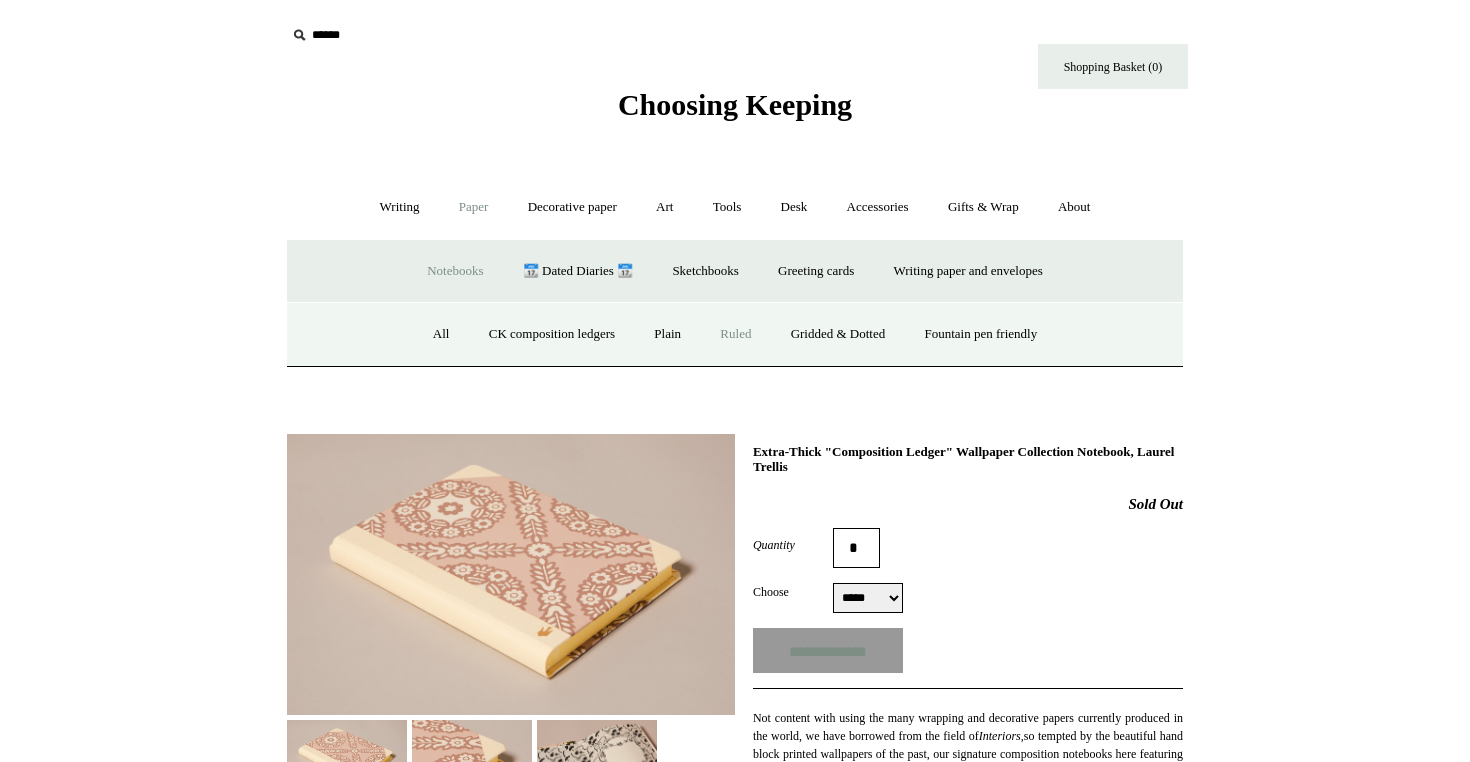 click on "Ruled" at bounding box center [735, 334] 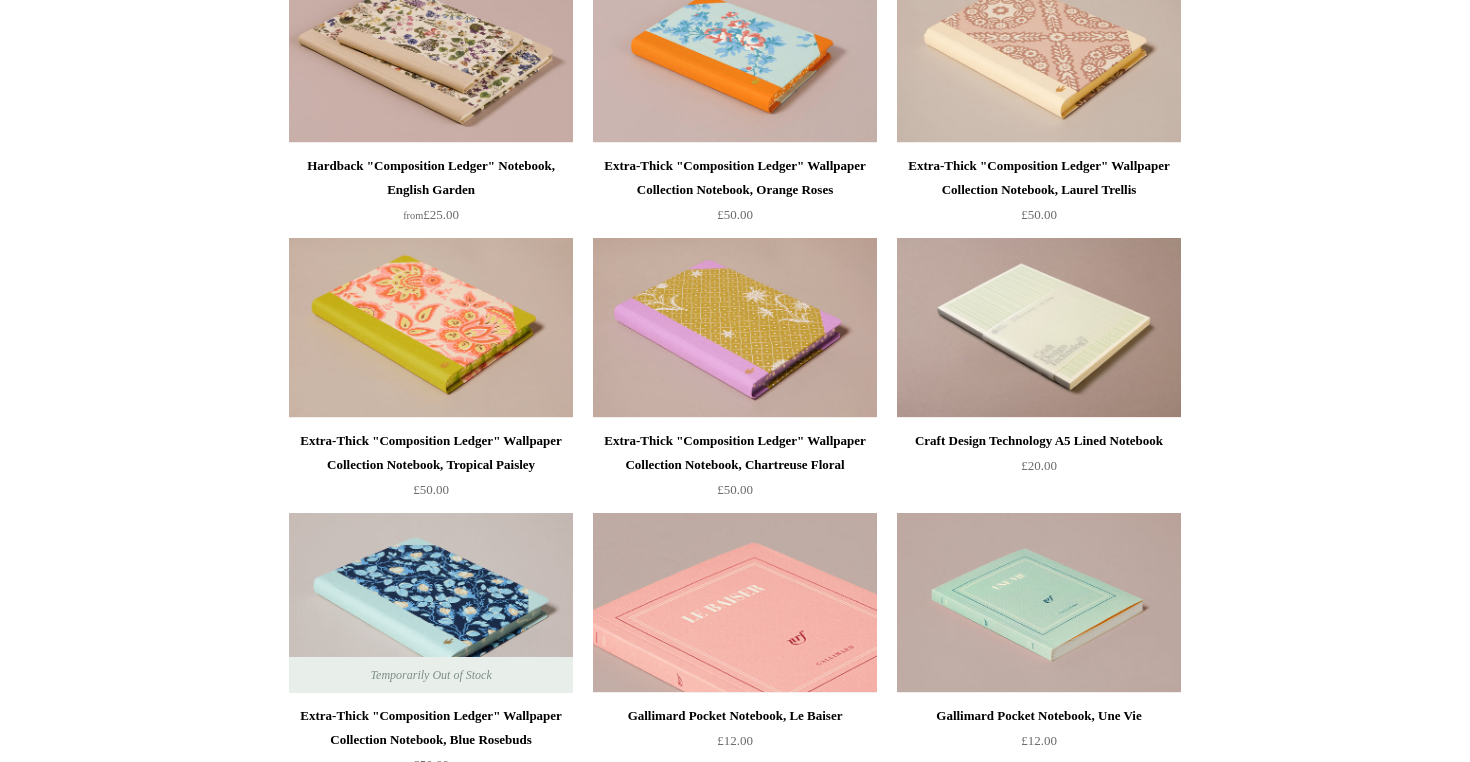scroll, scrollTop: 3596, scrollLeft: 0, axis: vertical 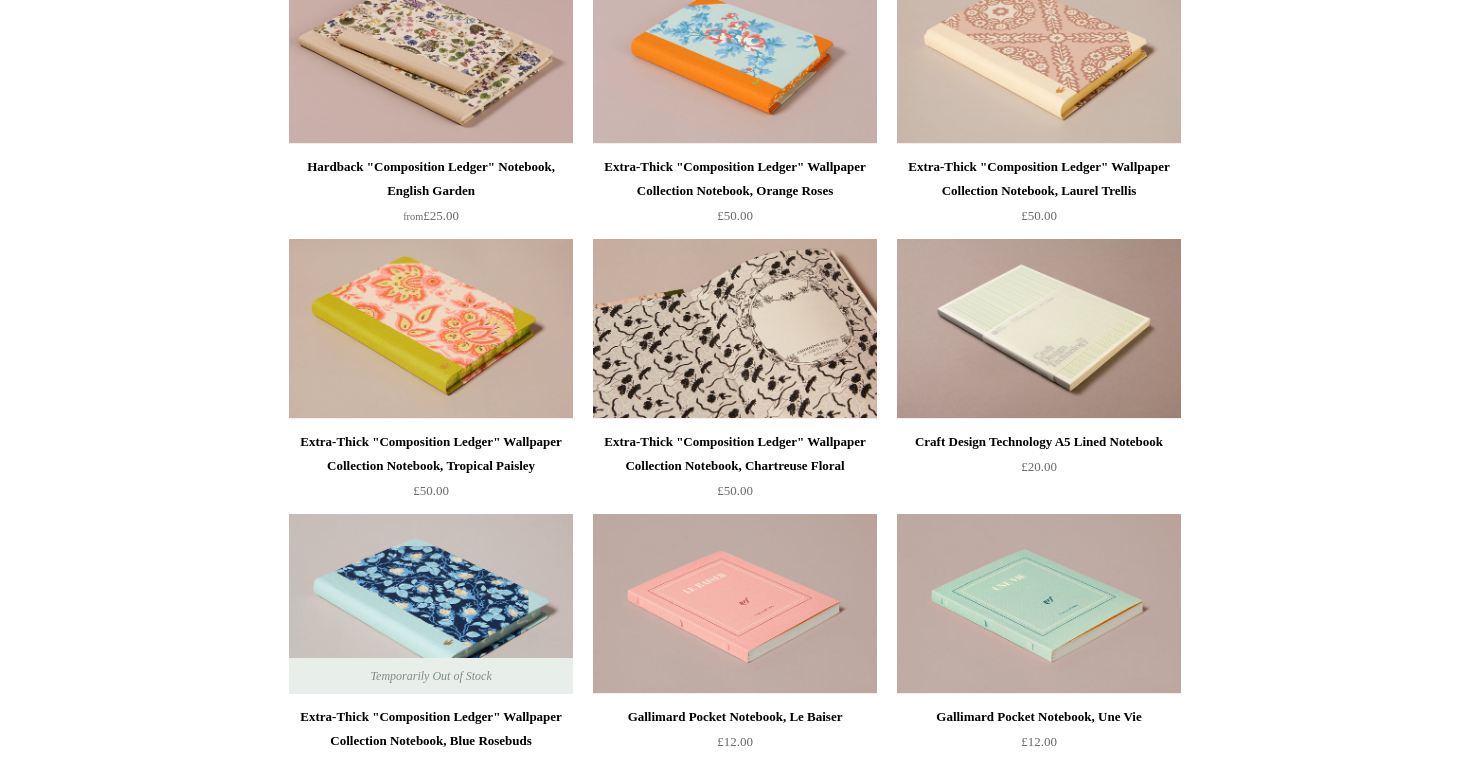 click at bounding box center [735, 329] 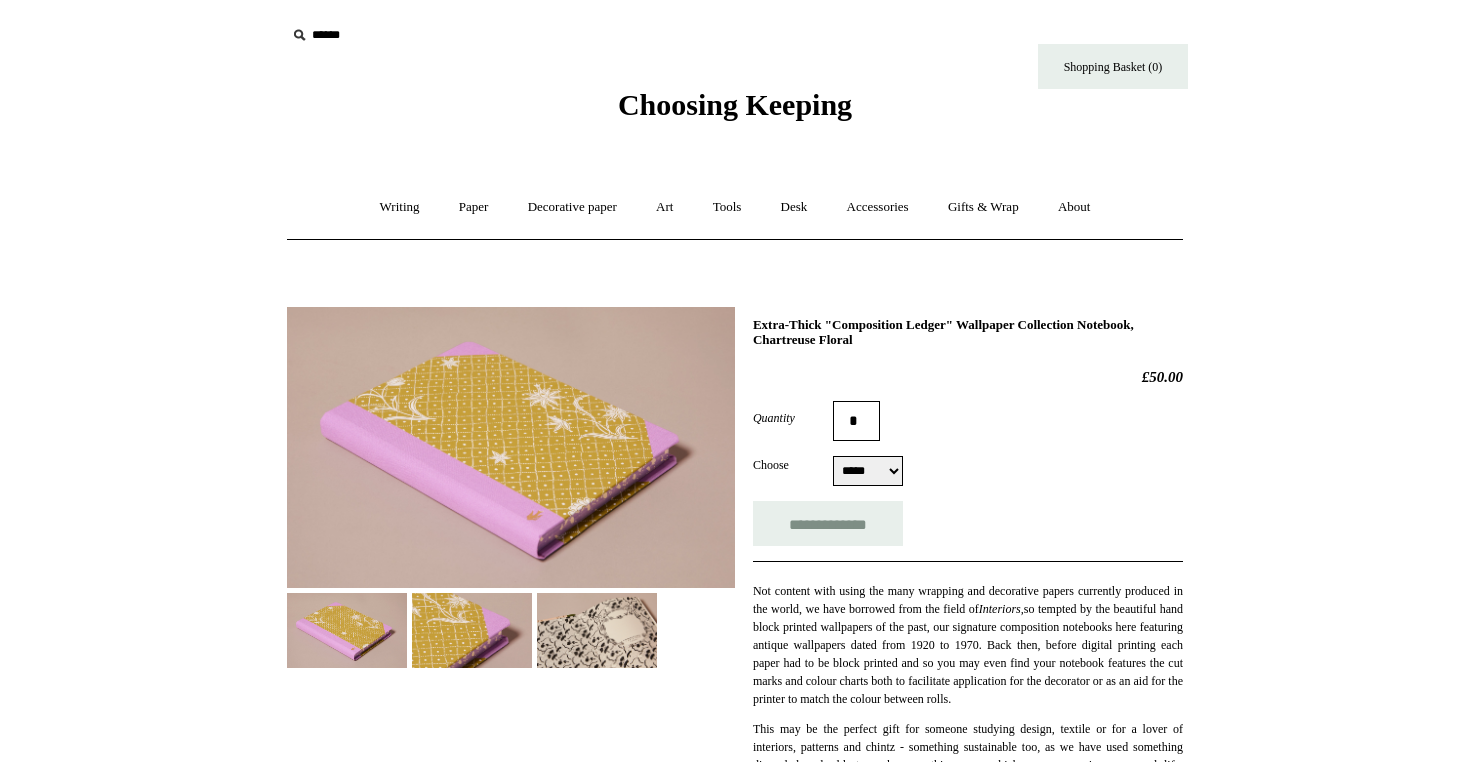 scroll, scrollTop: 0, scrollLeft: 0, axis: both 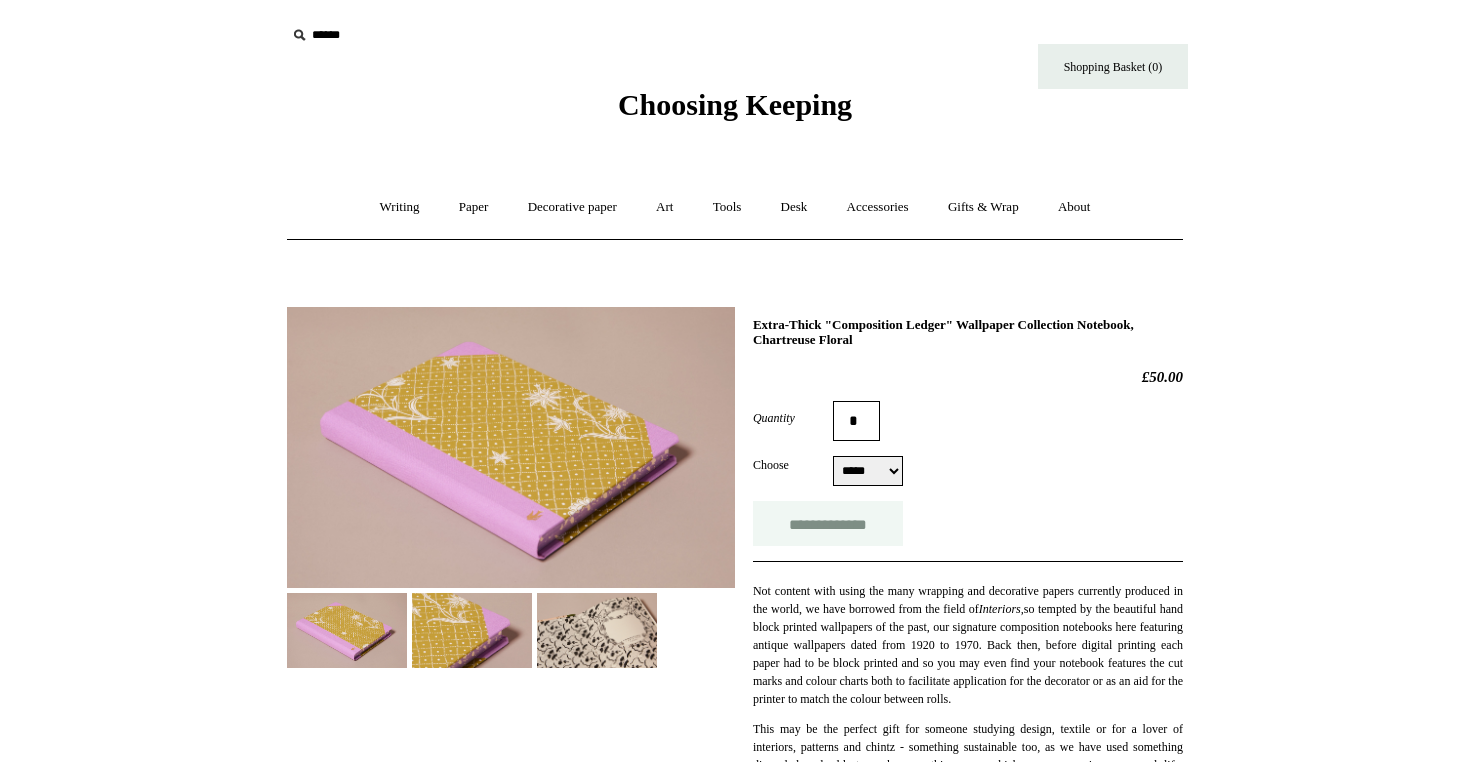 click on "**********" at bounding box center [828, 523] 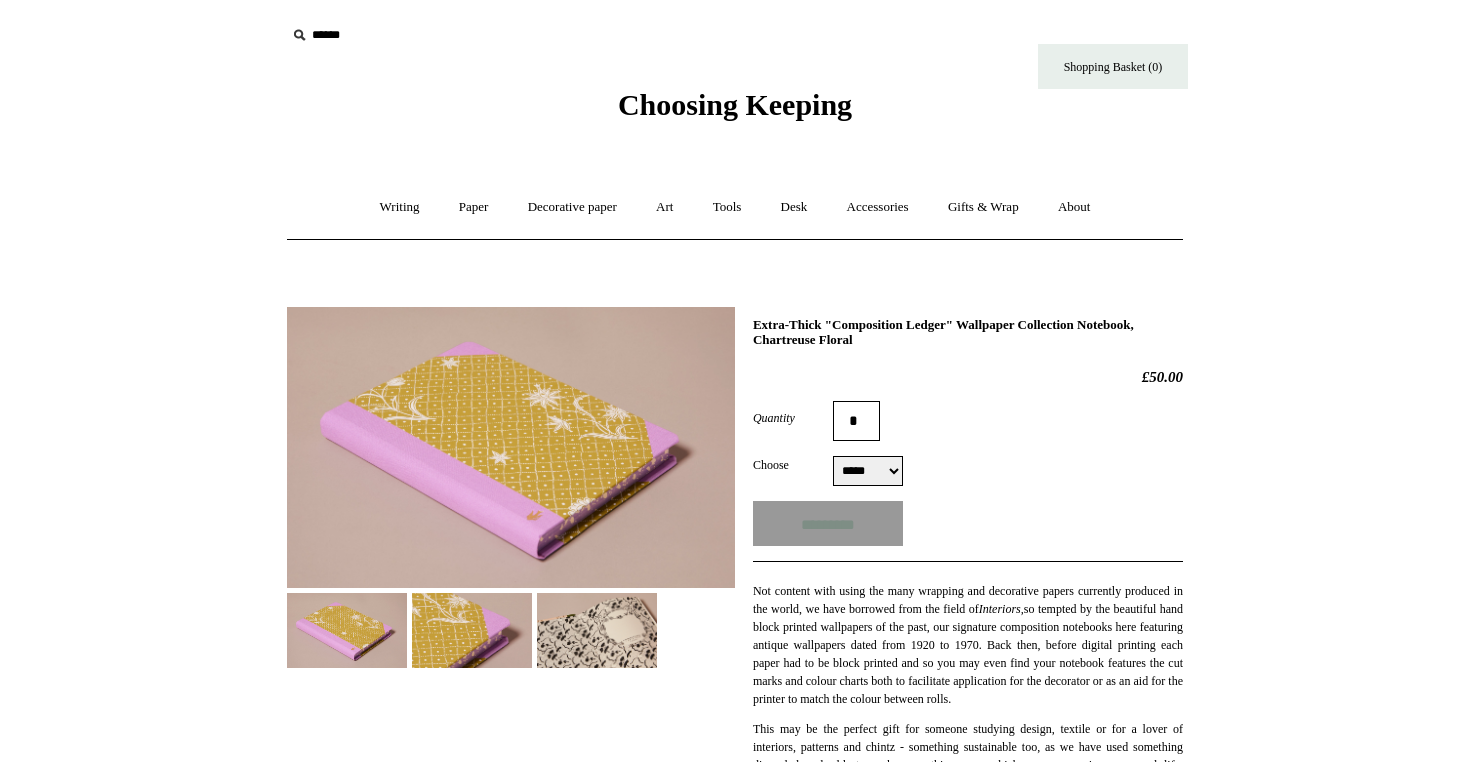 type on "**********" 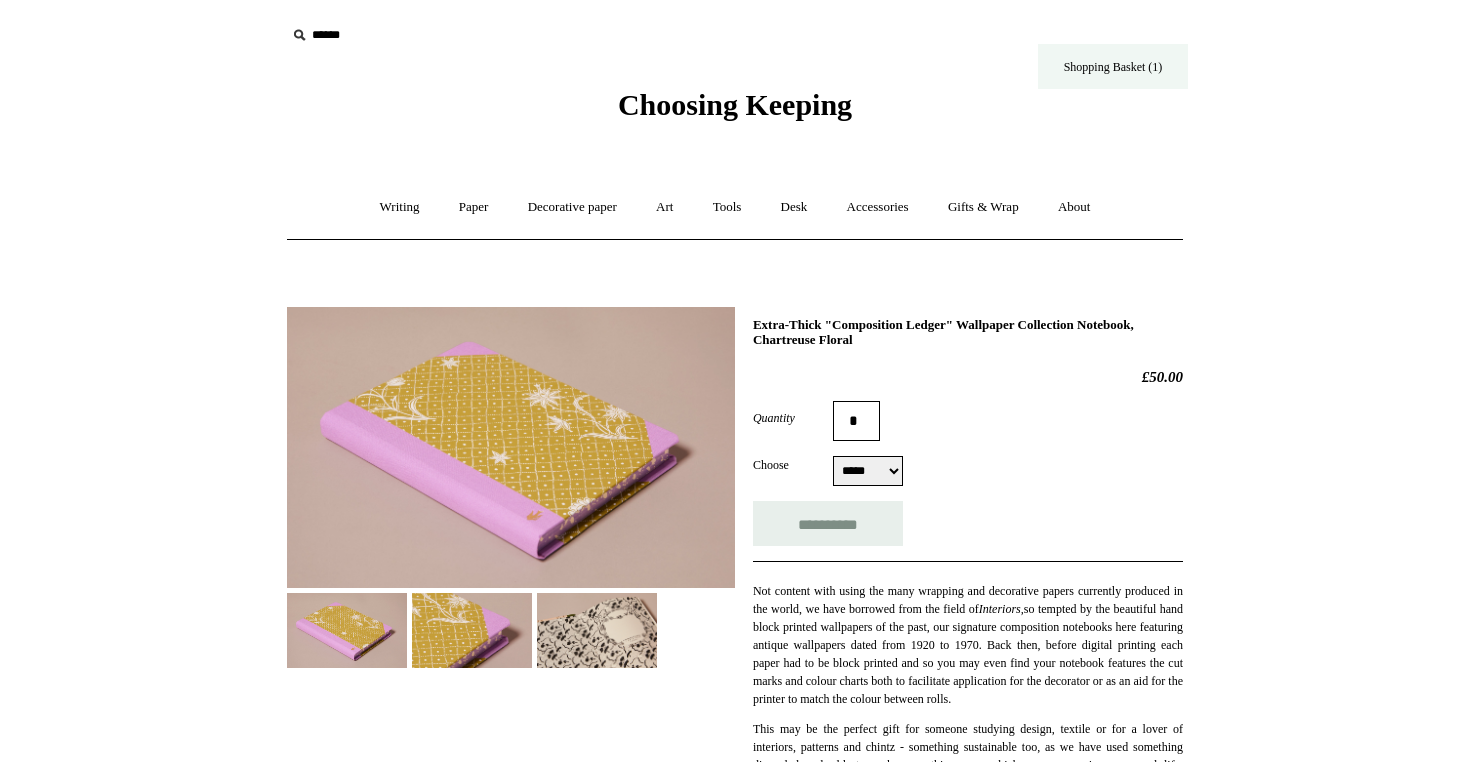 click on "Shopping Basket (1)" at bounding box center (1113, 66) 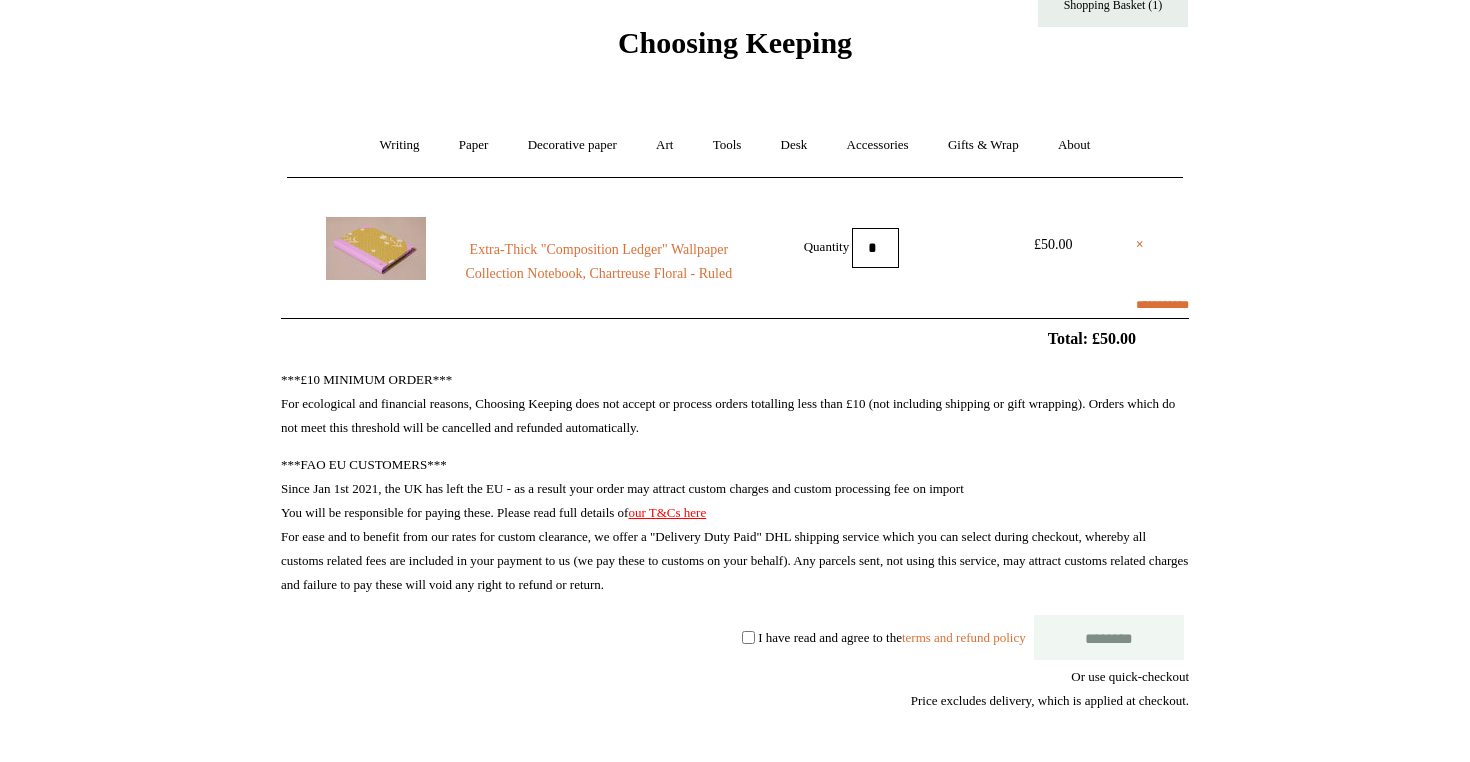 scroll, scrollTop: 61, scrollLeft: 0, axis: vertical 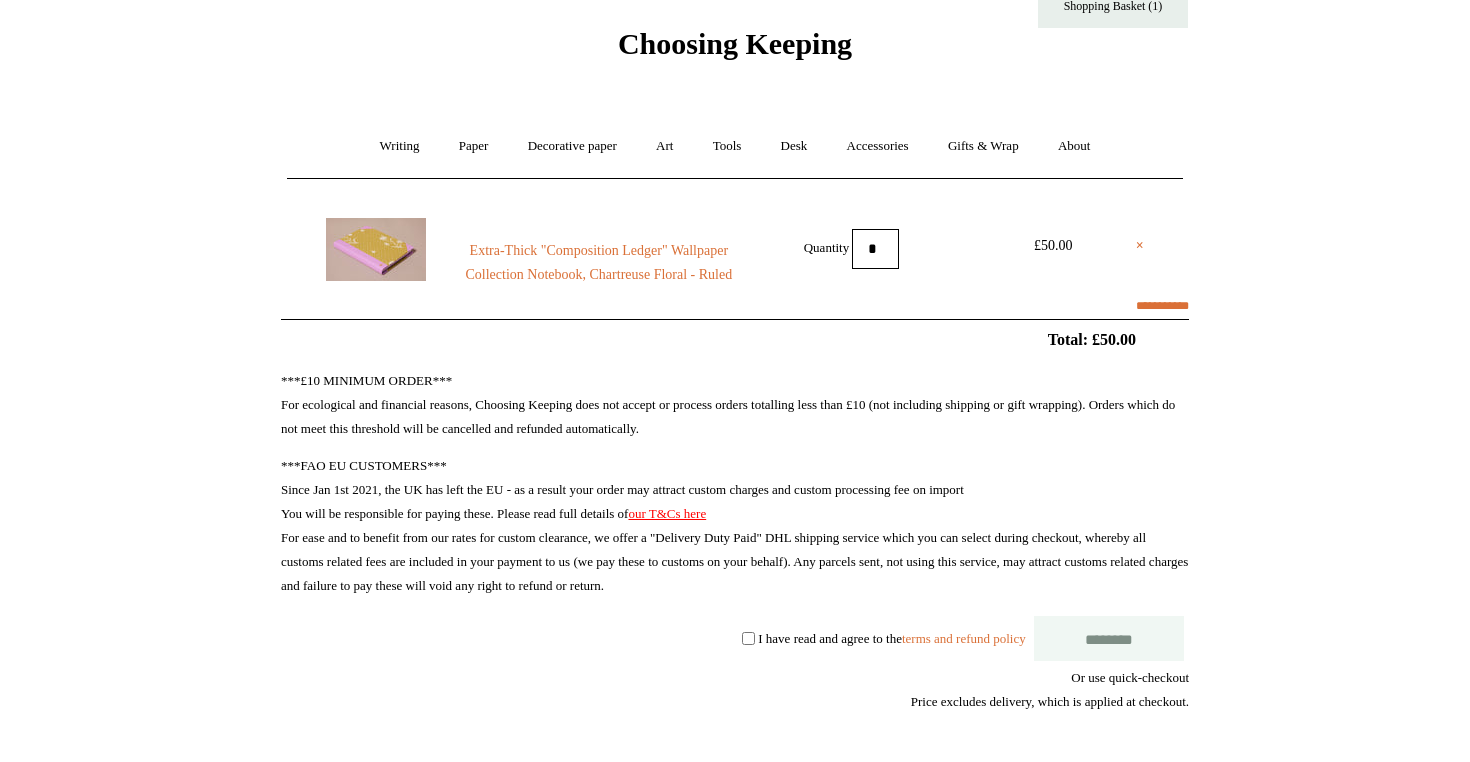 select on "**********" 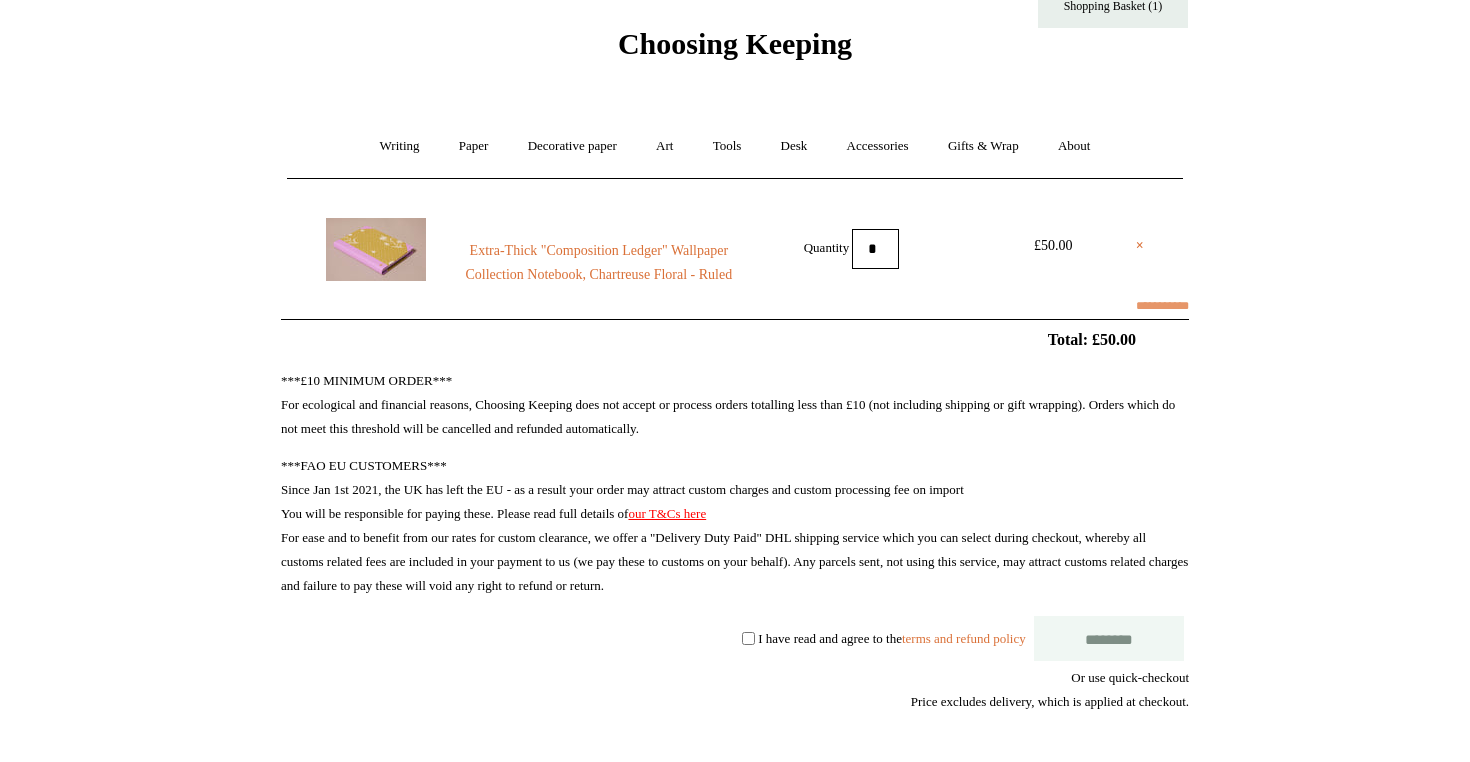 click on "**********" at bounding box center [1162, 306] 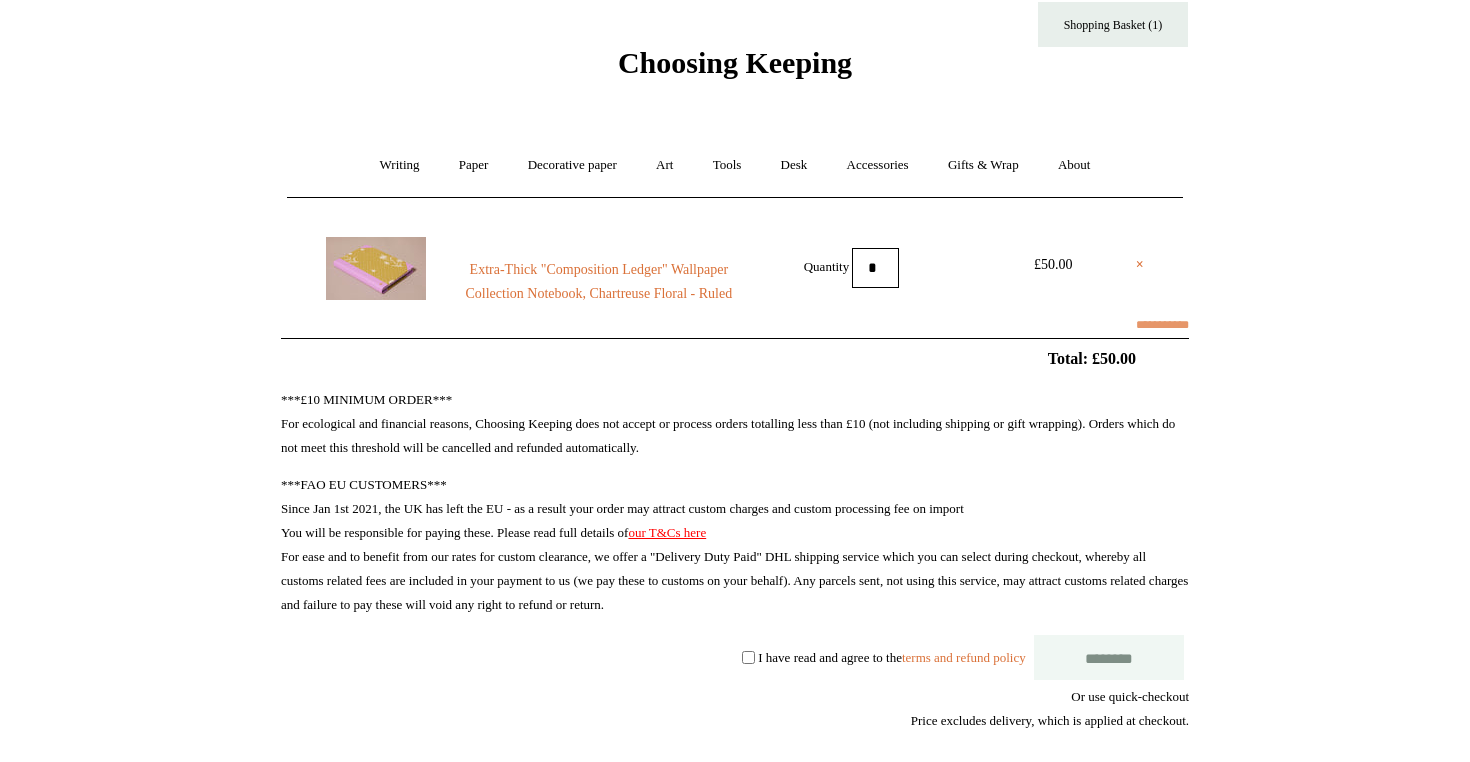 scroll, scrollTop: 37, scrollLeft: 0, axis: vertical 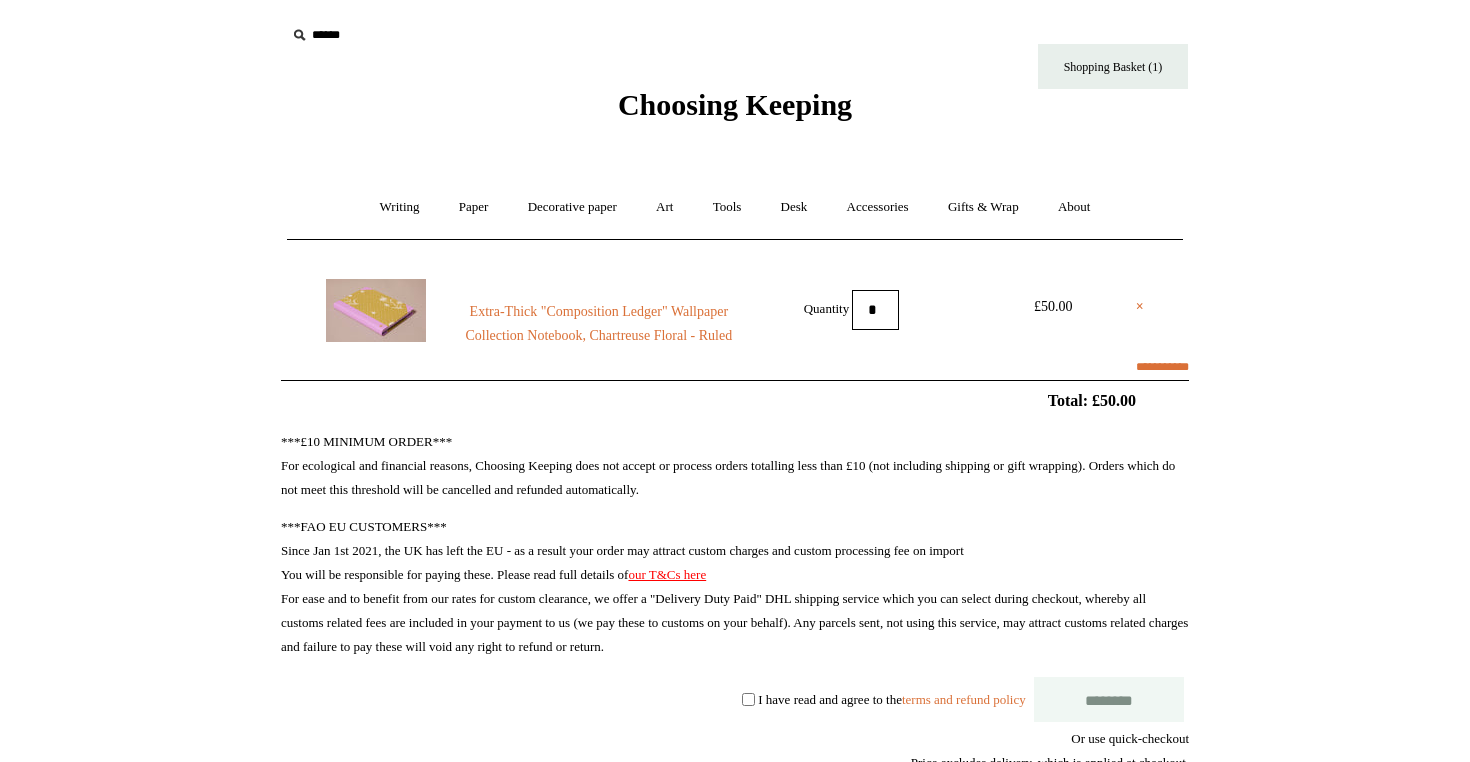 select on "**********" 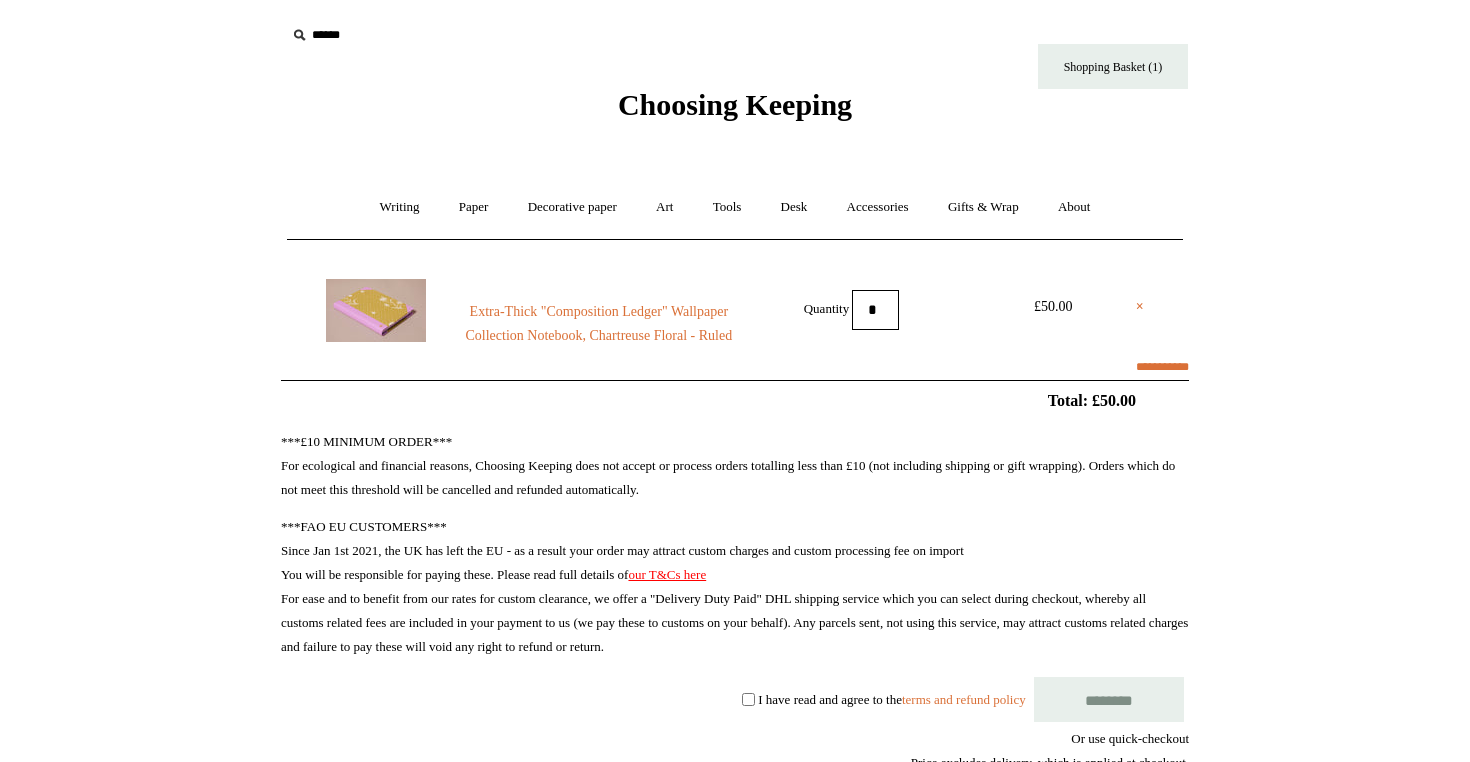 click on "********" at bounding box center [1109, 699] 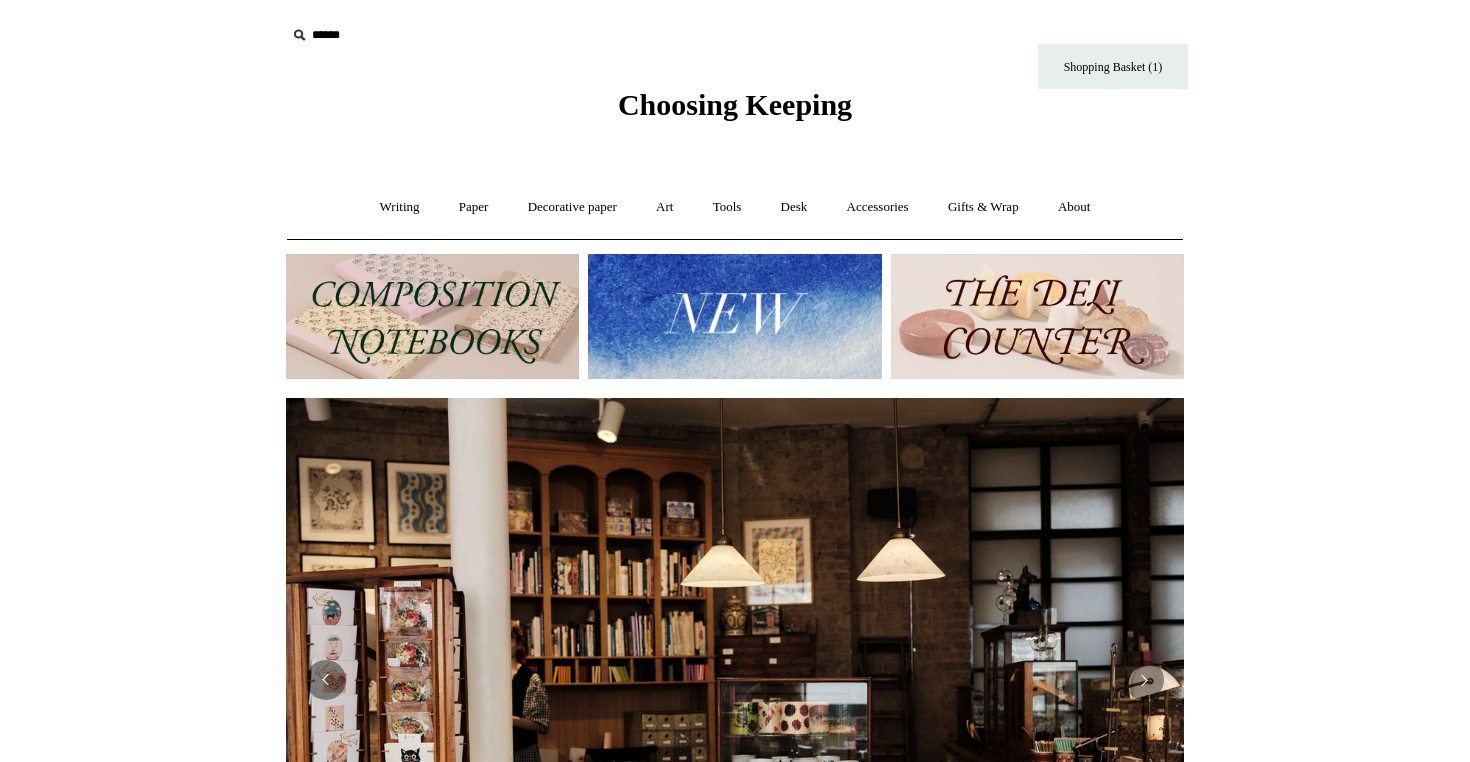 scroll, scrollTop: 0, scrollLeft: 0, axis: both 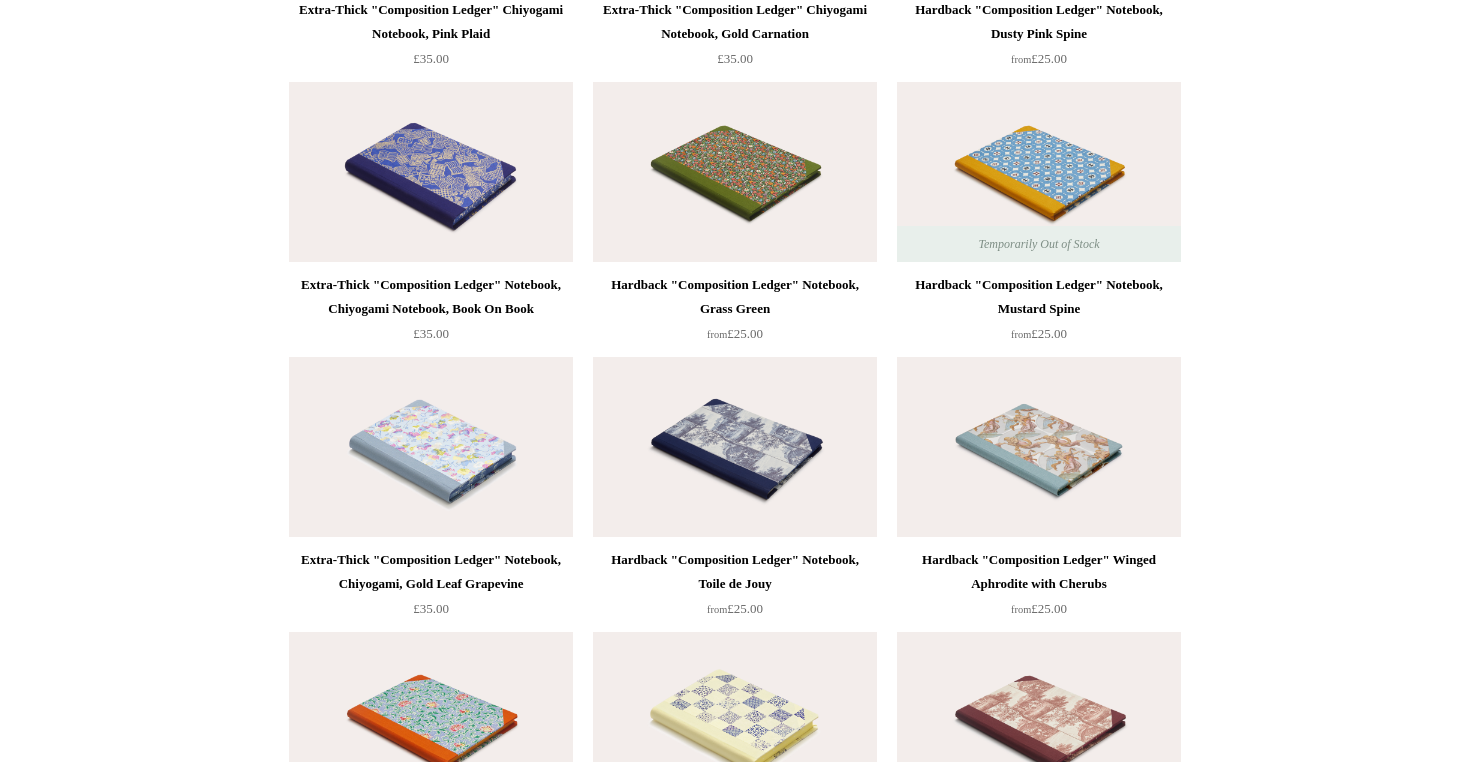 click at bounding box center (431, 447) 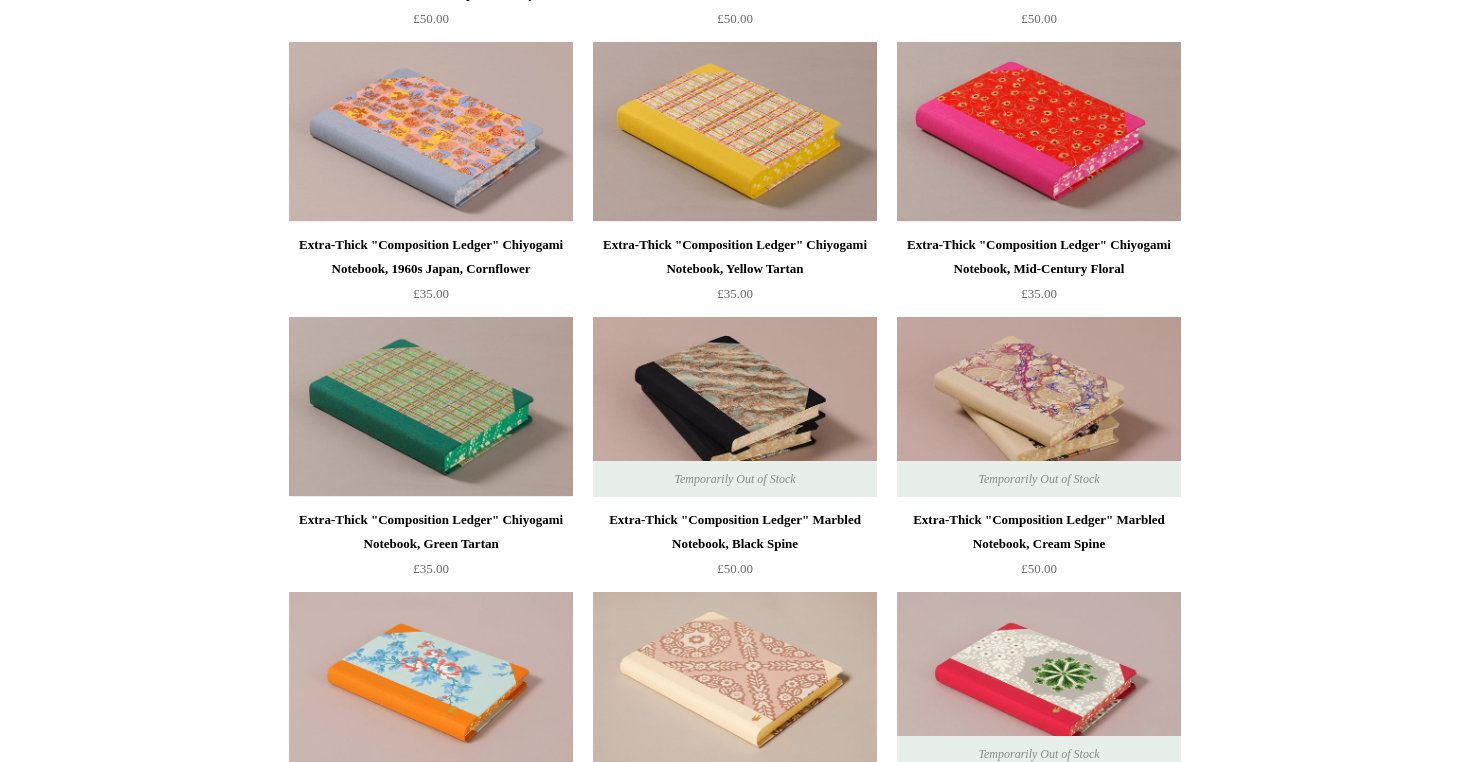 scroll, scrollTop: 2233, scrollLeft: 0, axis: vertical 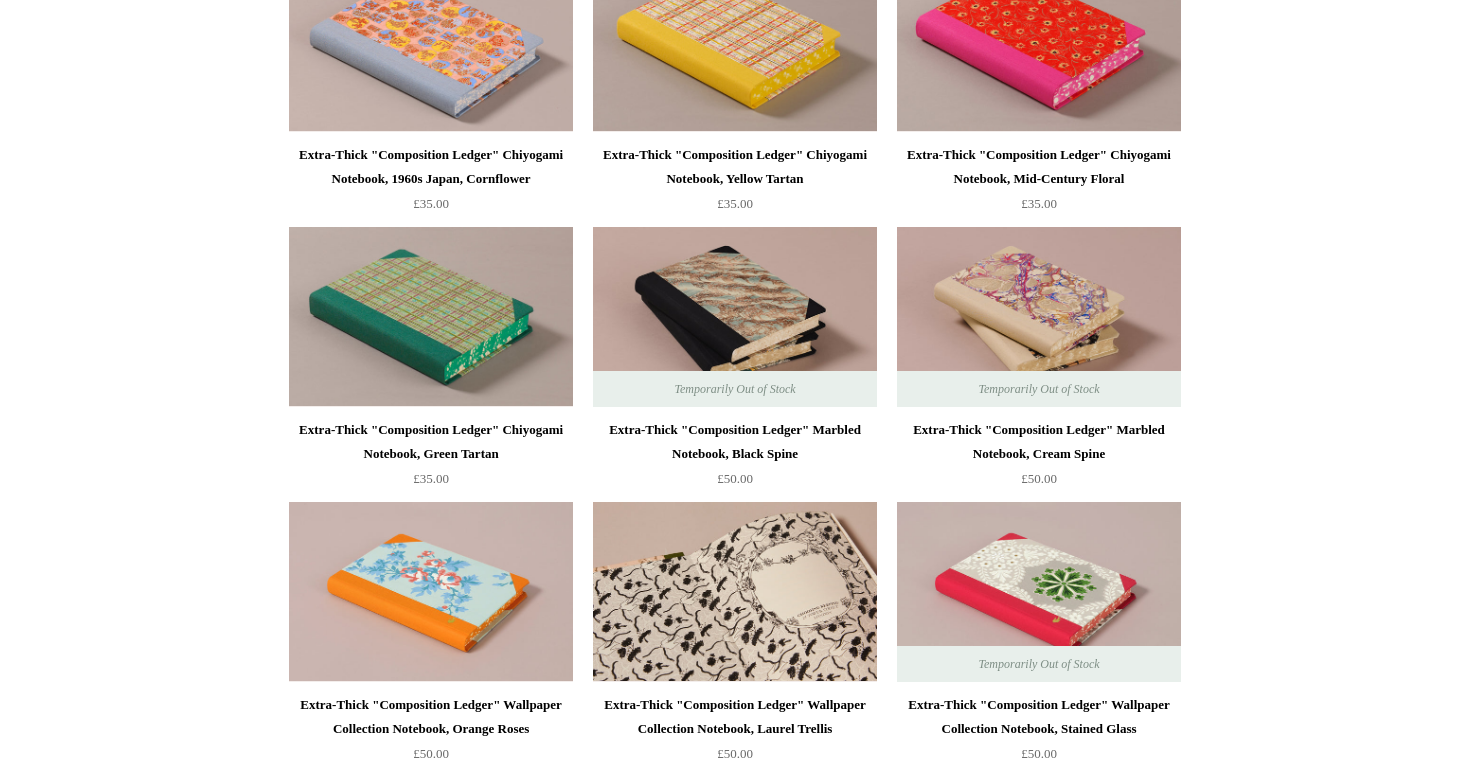 click at bounding box center [735, 592] 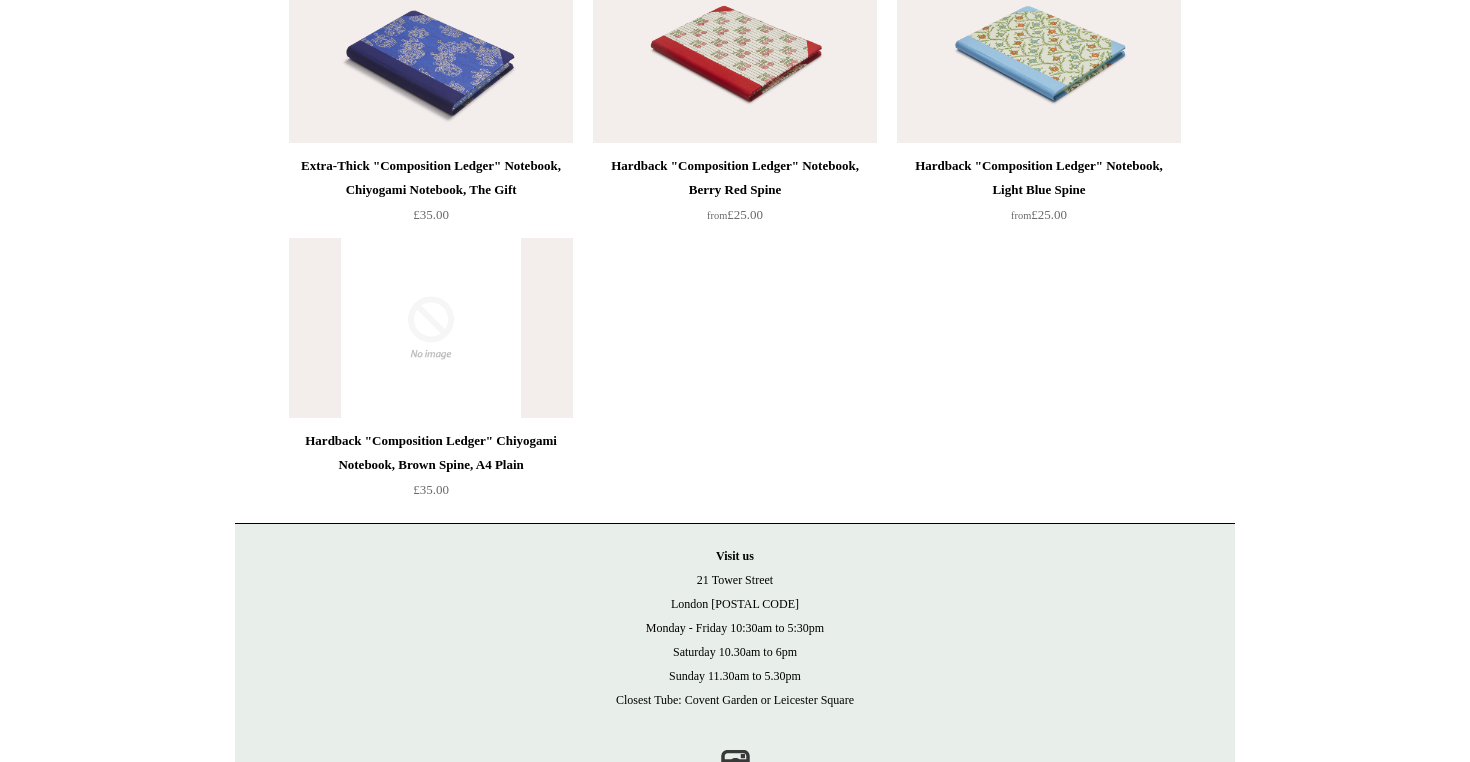 scroll, scrollTop: 4693, scrollLeft: 0, axis: vertical 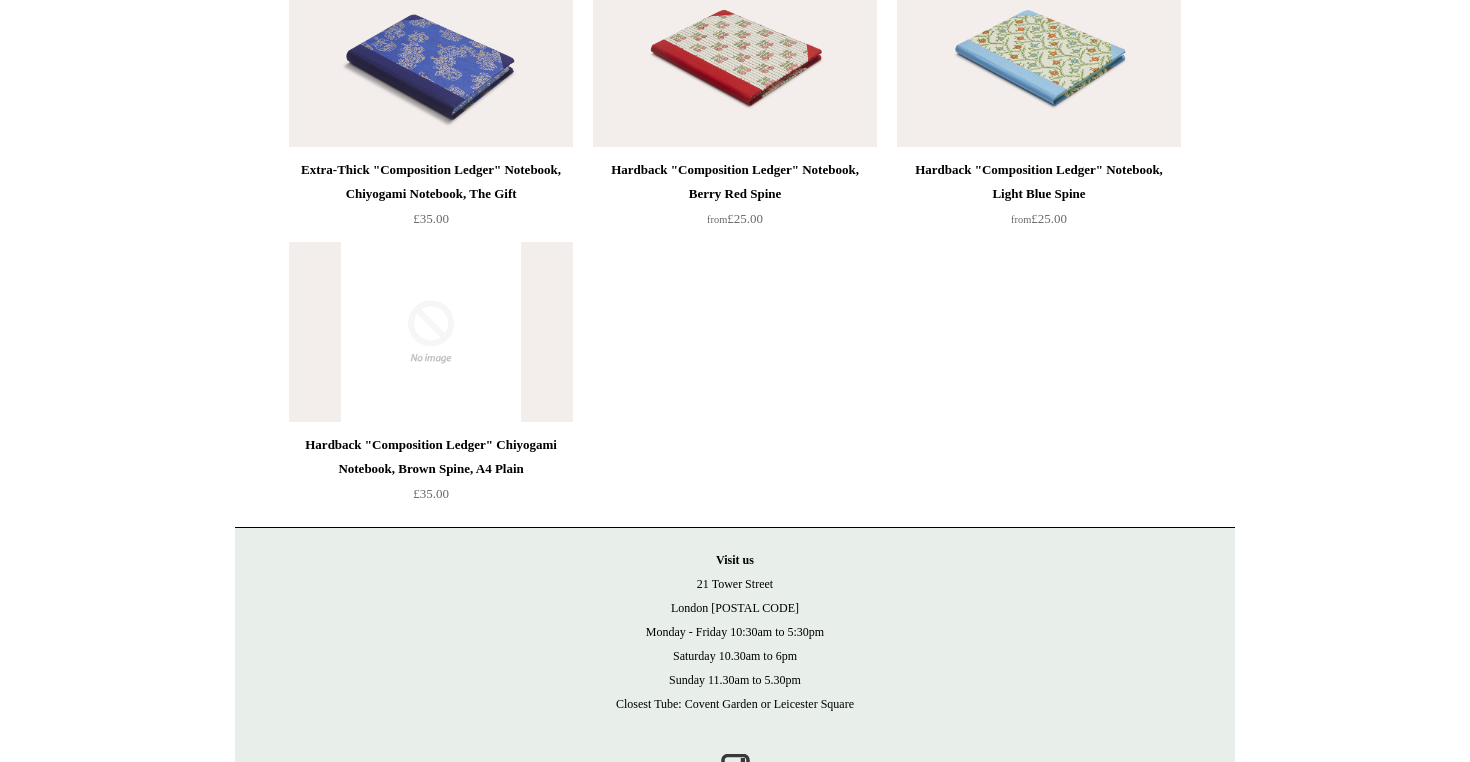 click at bounding box center (431, 332) 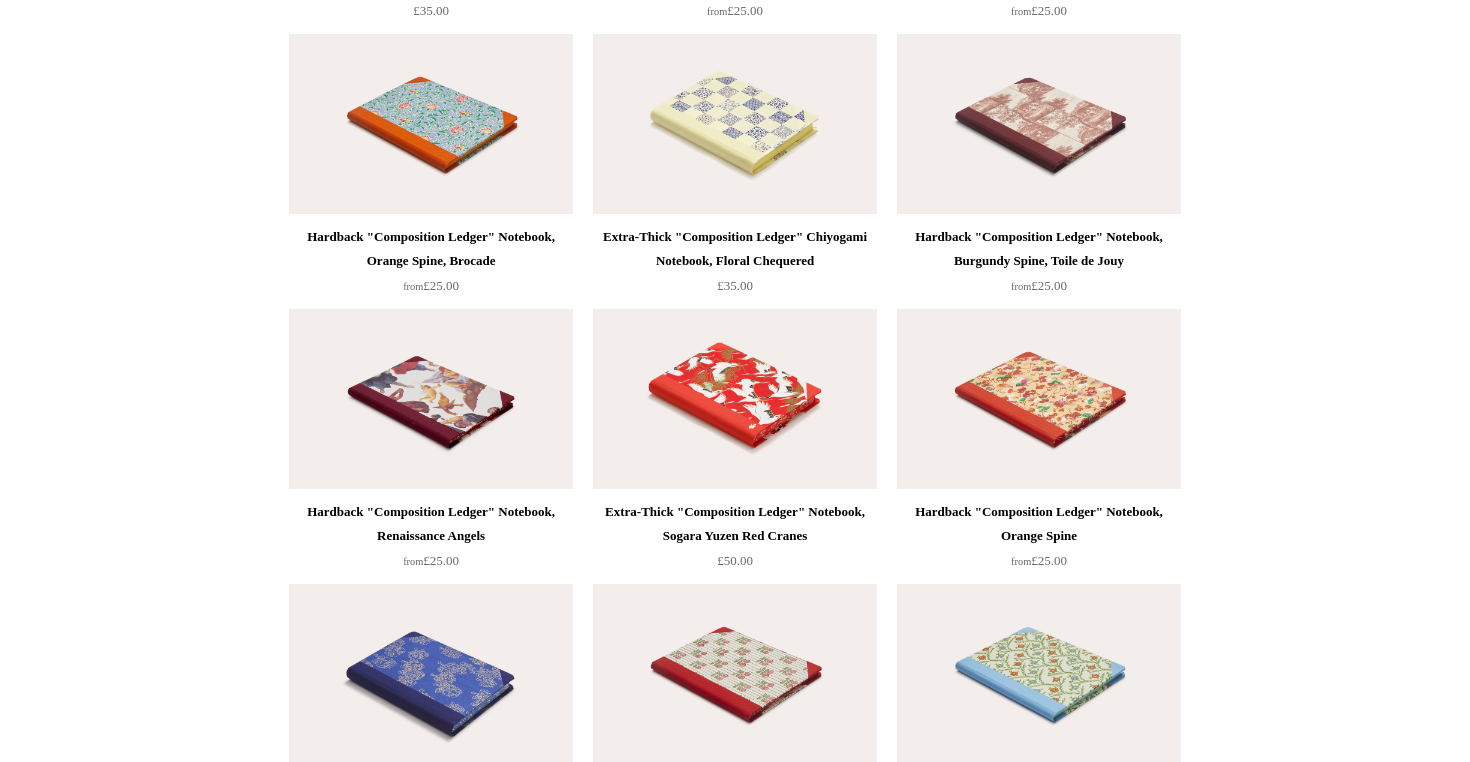 scroll, scrollTop: 4071, scrollLeft: 0, axis: vertical 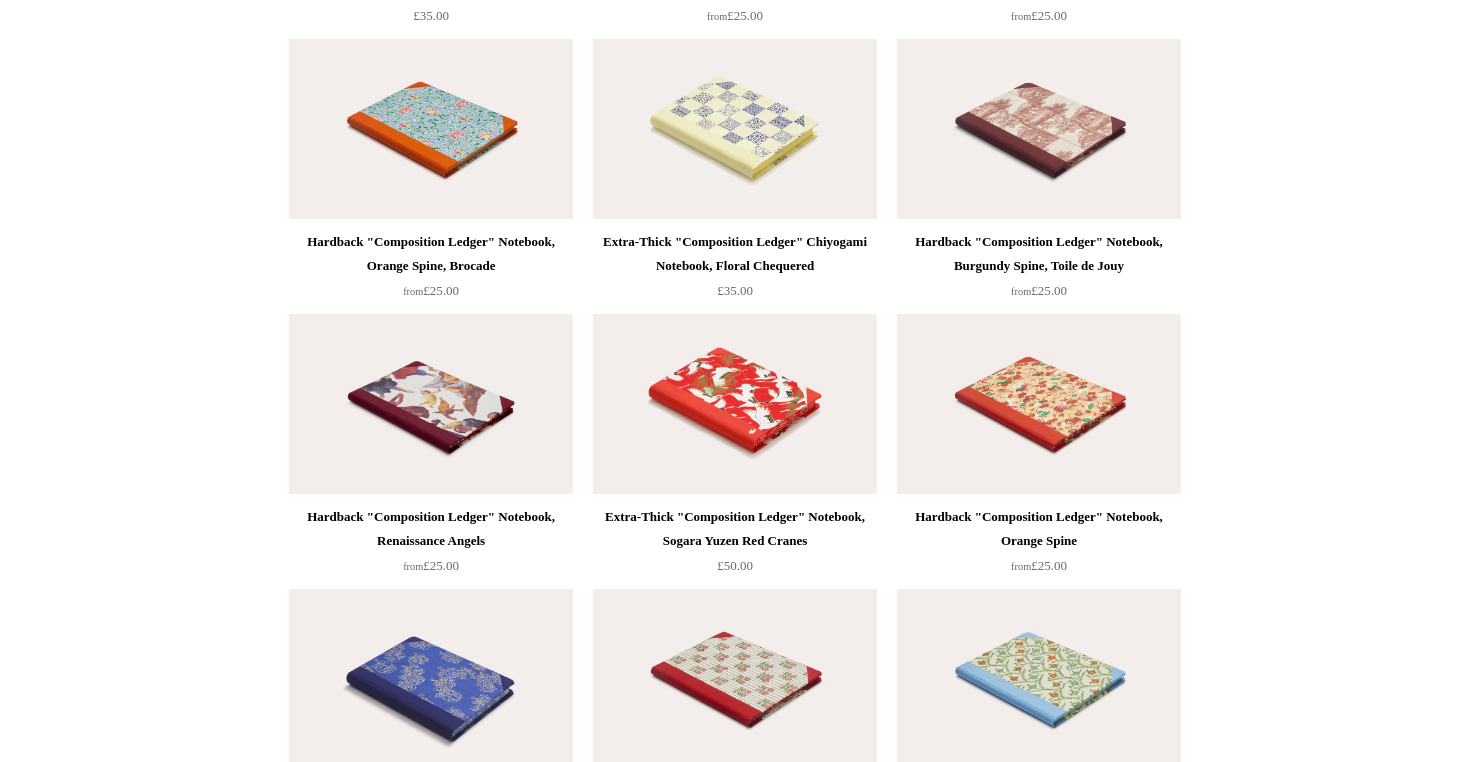 click at bounding box center [735, 129] 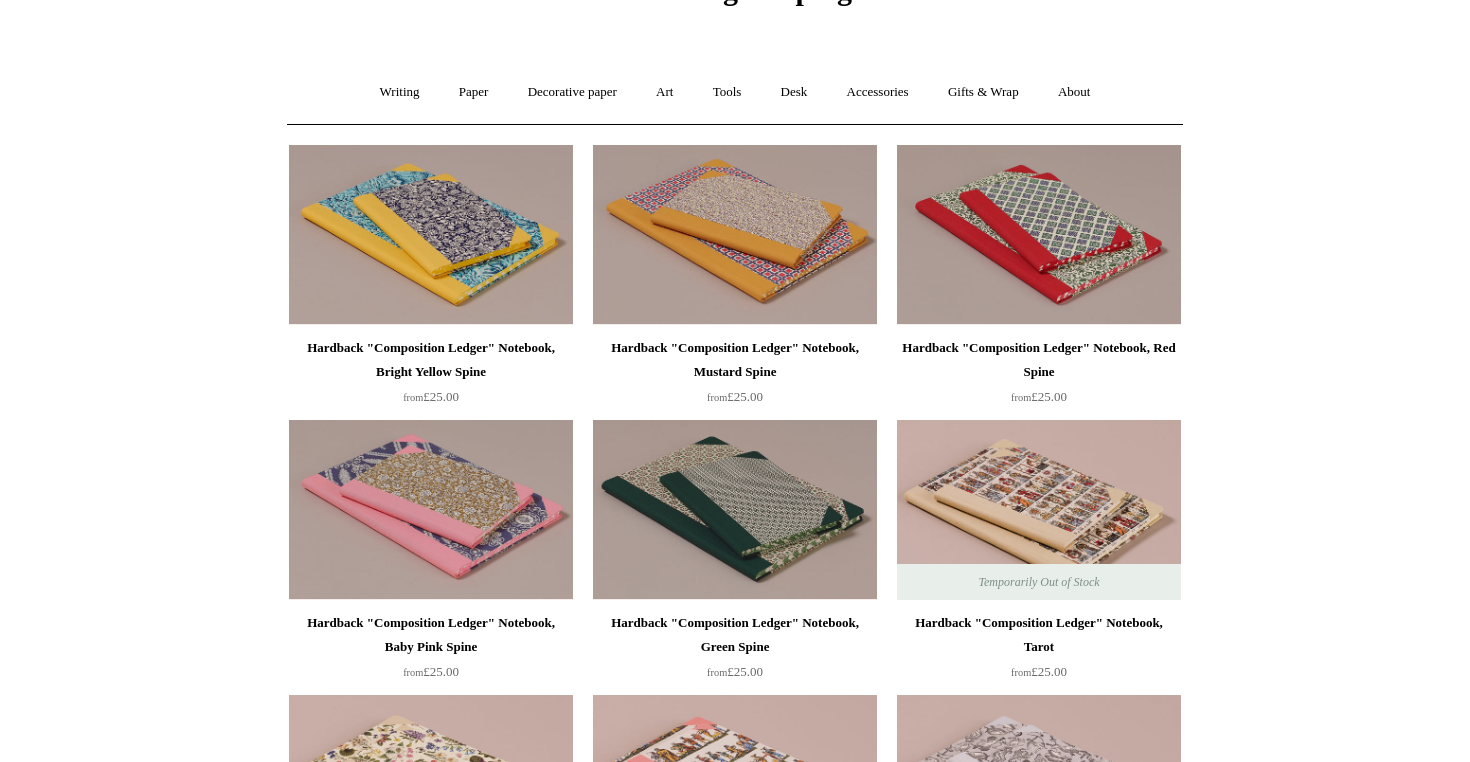 scroll, scrollTop: 0, scrollLeft: 0, axis: both 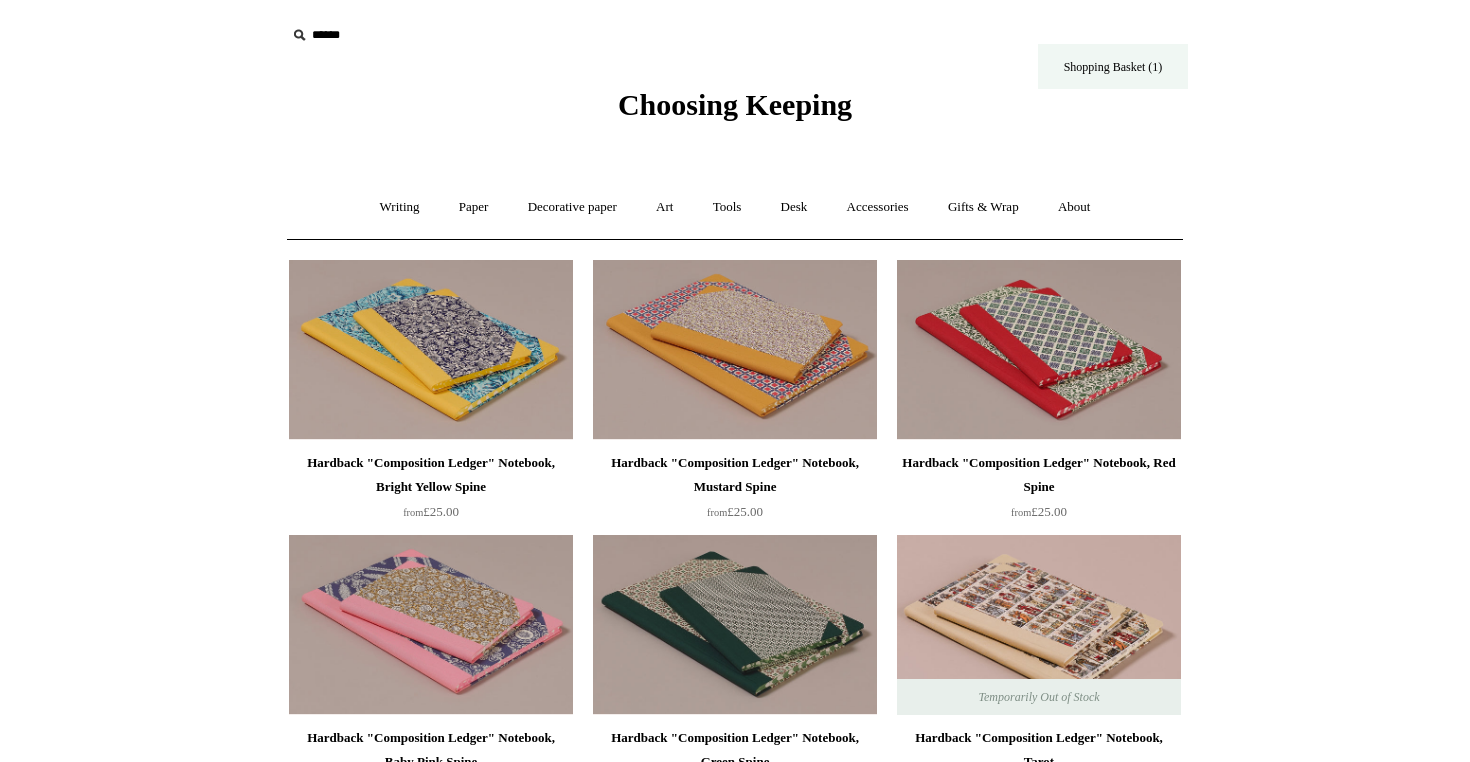 click on "Shopping Basket (1)" at bounding box center (1113, 66) 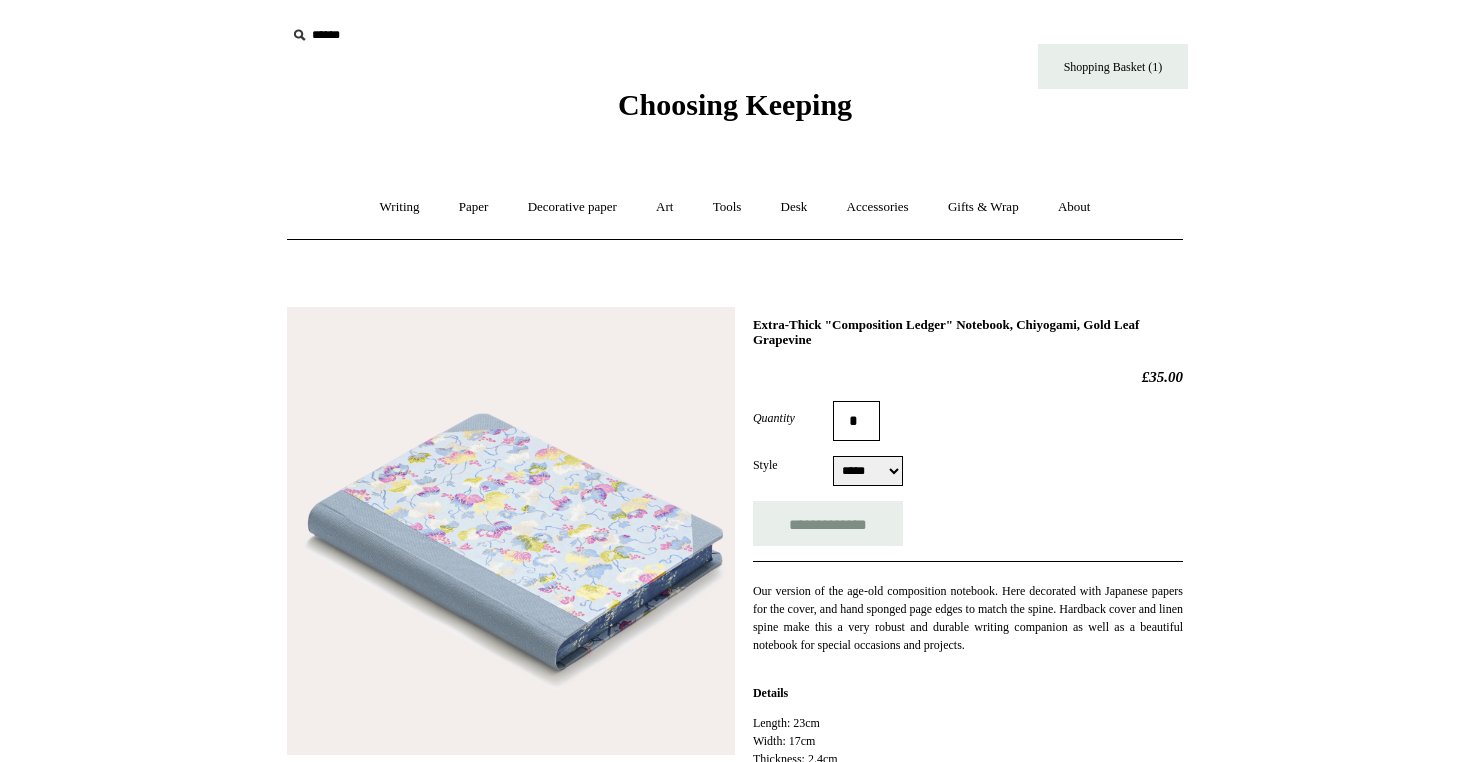 scroll, scrollTop: 0, scrollLeft: 0, axis: both 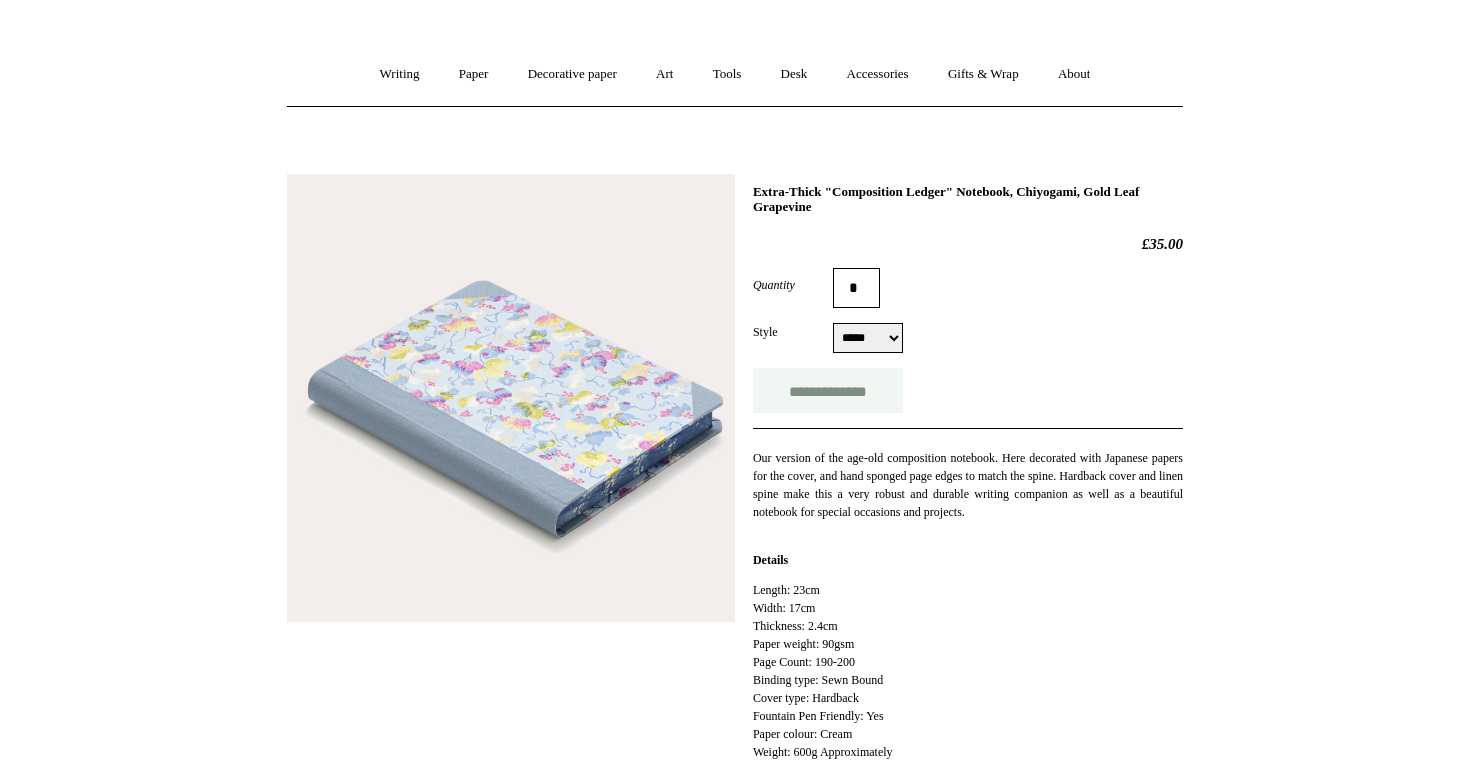 click on "**********" at bounding box center (828, 390) 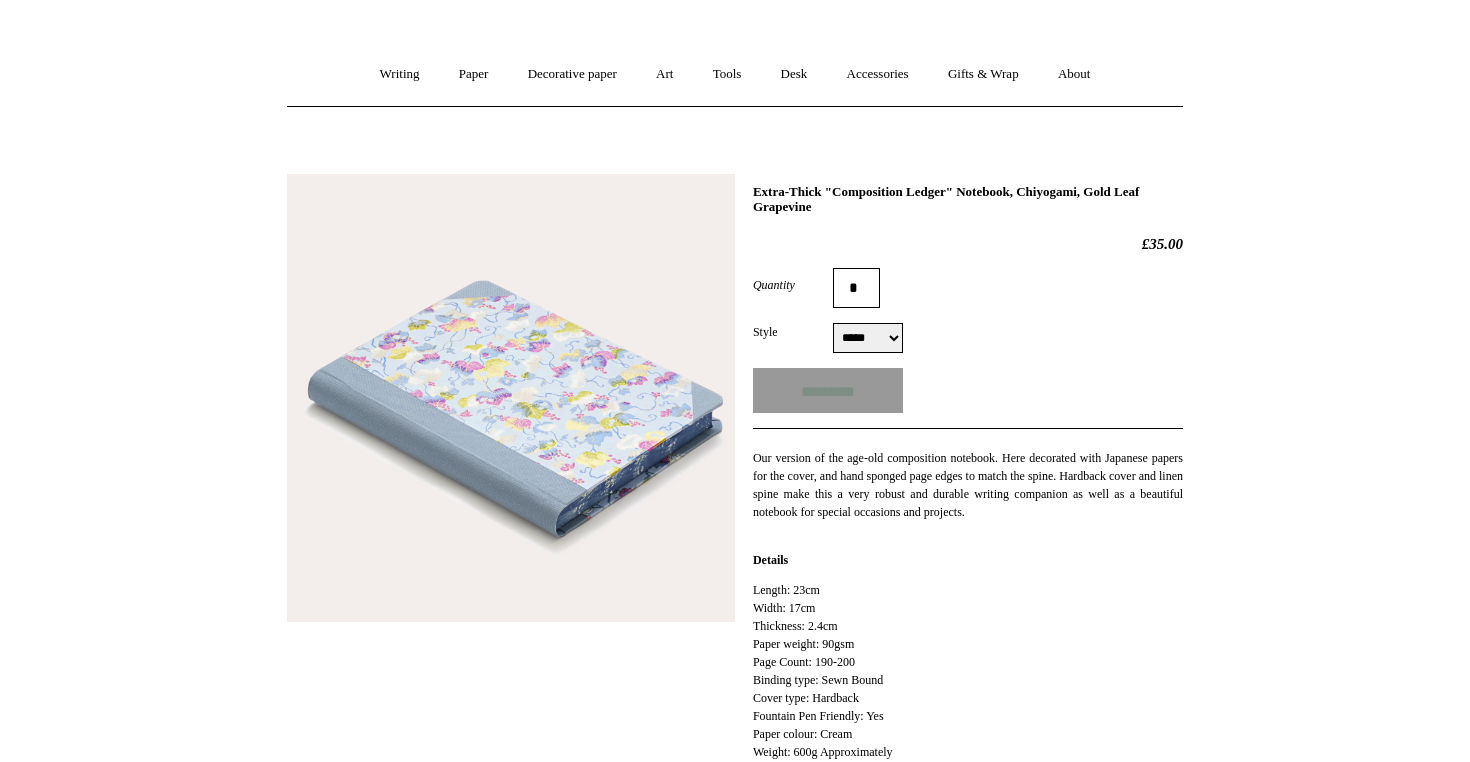 type on "**********" 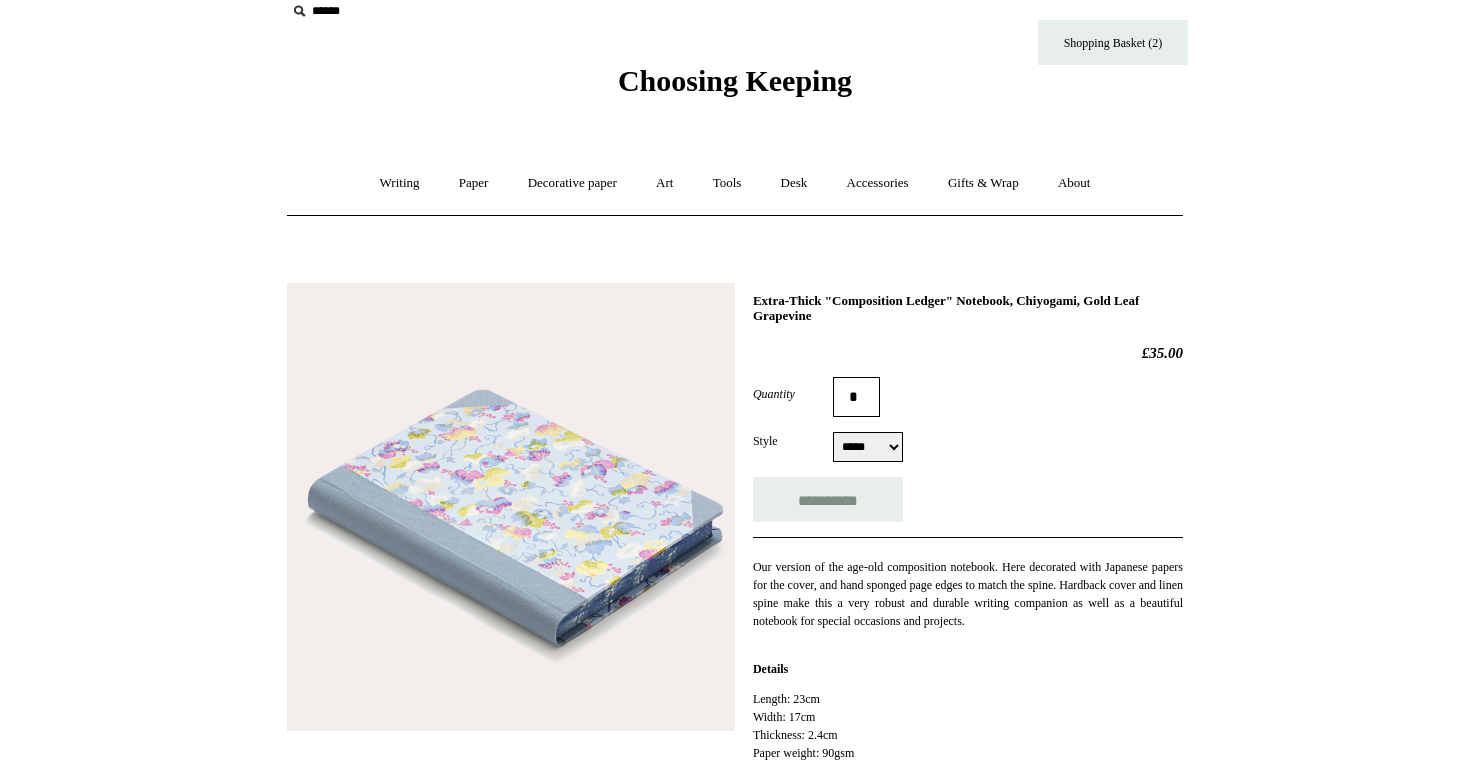 scroll, scrollTop: 0, scrollLeft: 0, axis: both 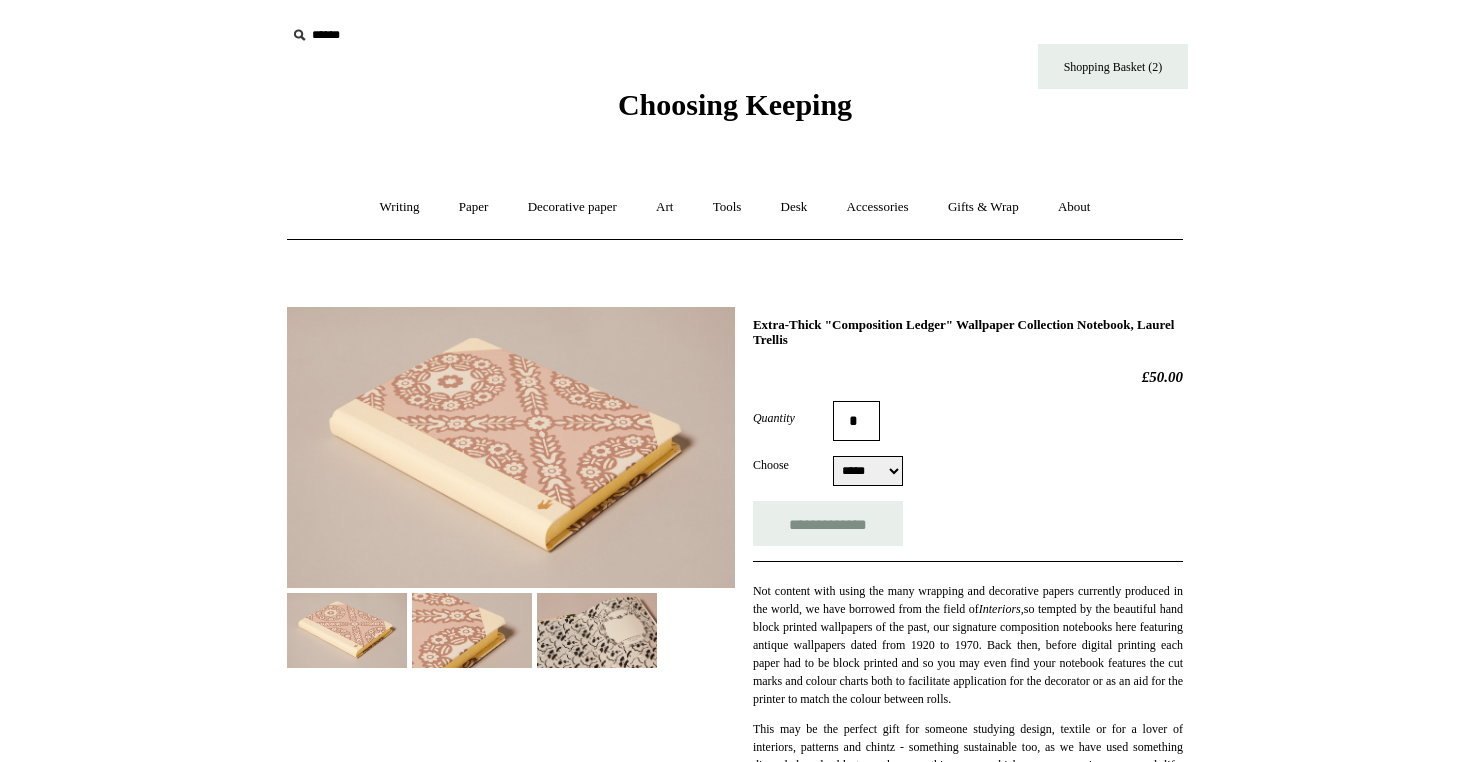 click on "***** *****" at bounding box center (868, 471) 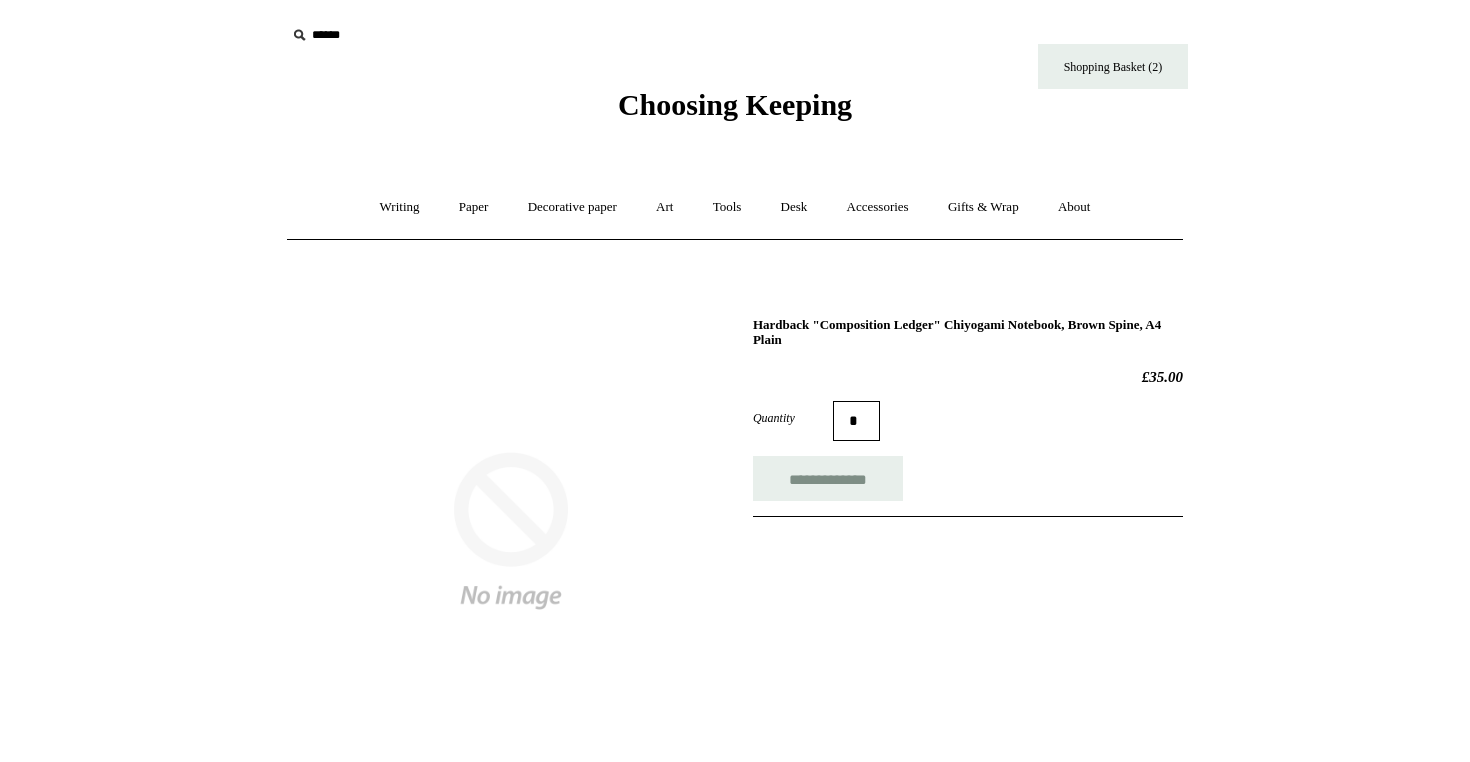 scroll, scrollTop: 0, scrollLeft: 0, axis: both 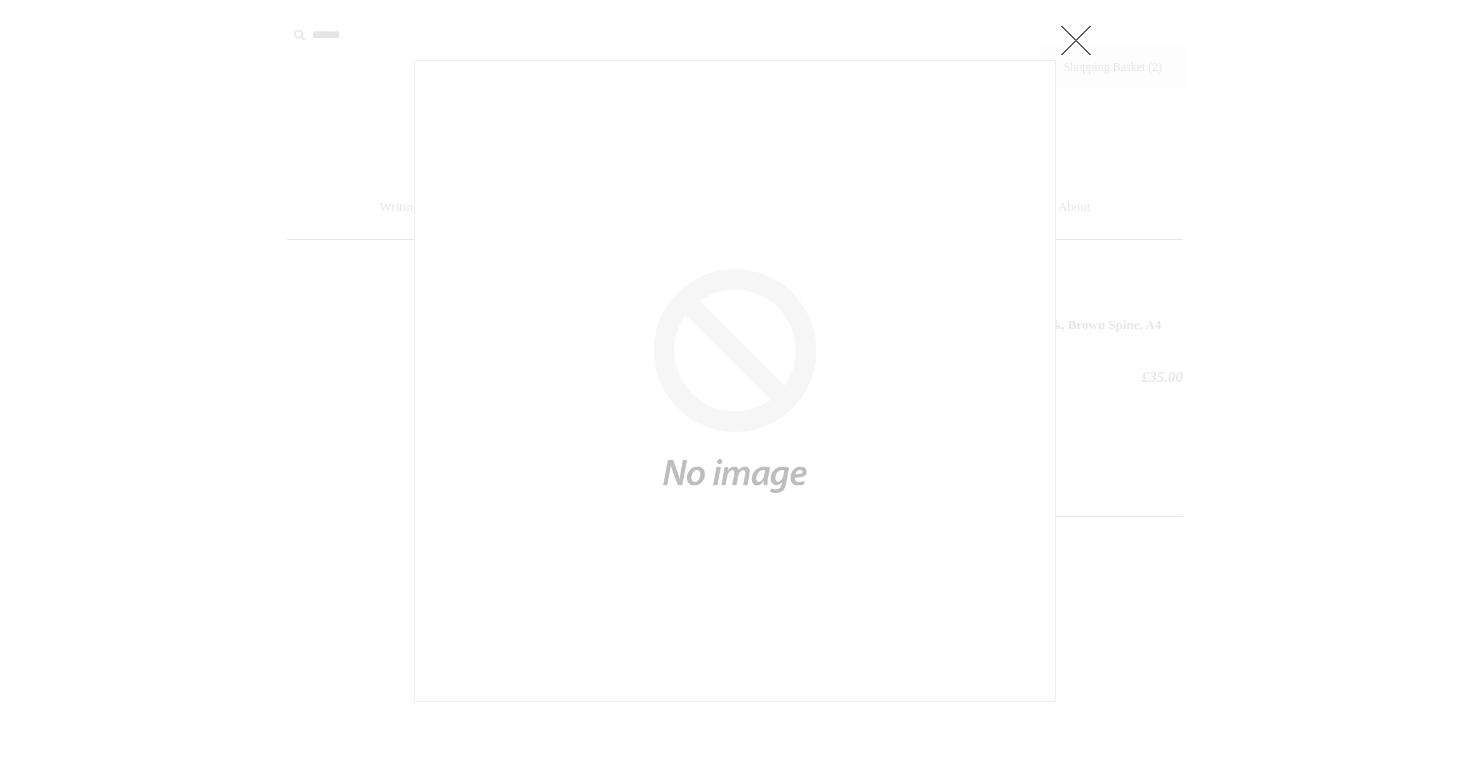 click at bounding box center [735, 701] 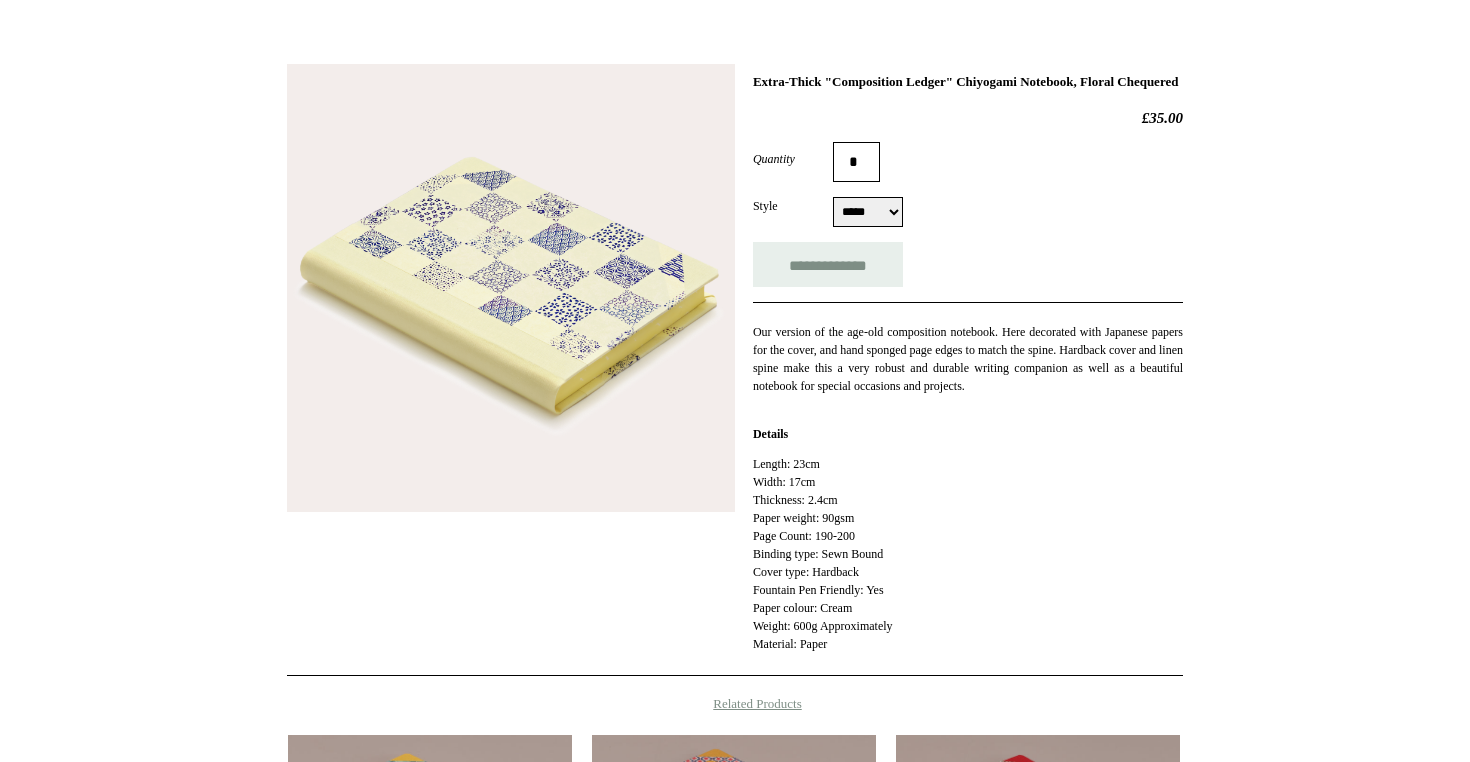 scroll, scrollTop: 237, scrollLeft: 0, axis: vertical 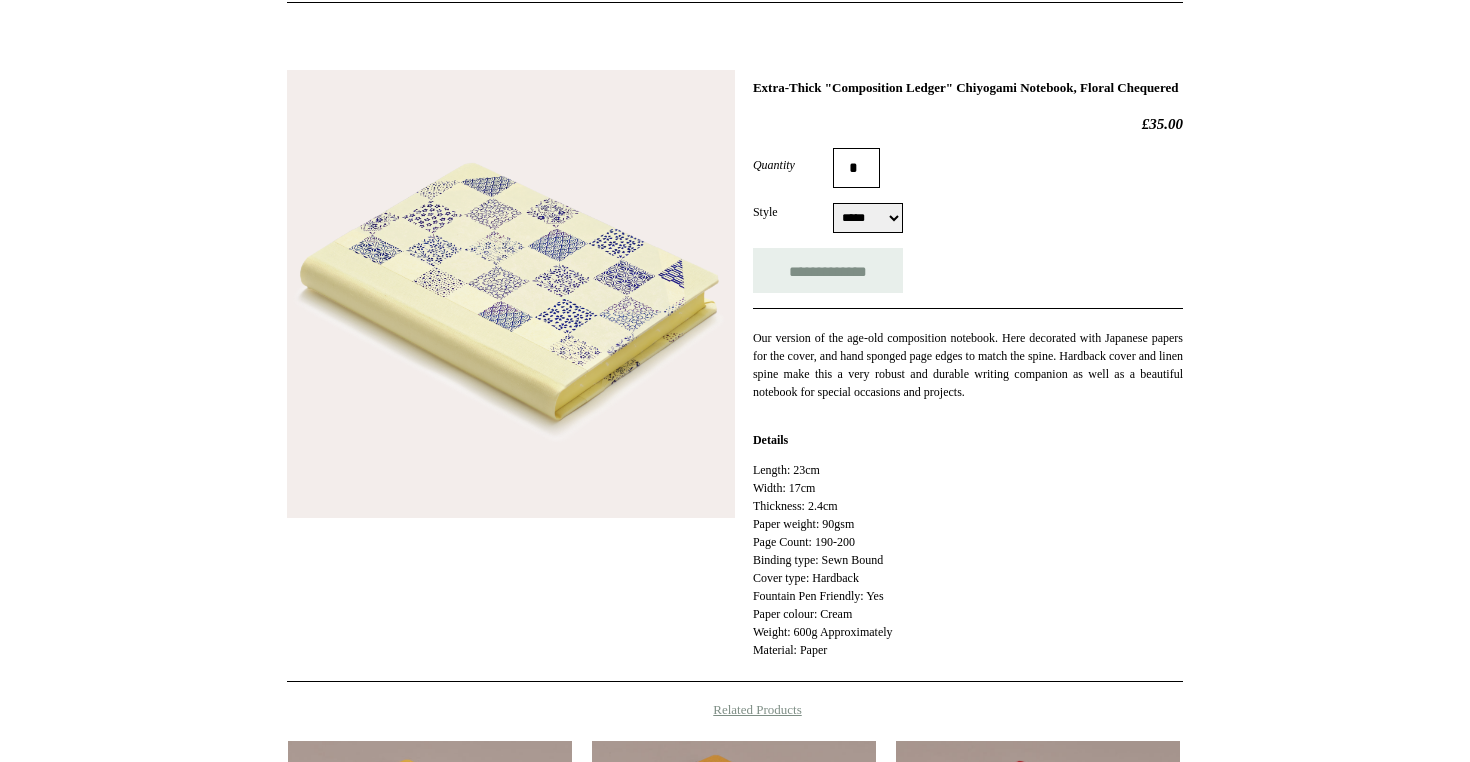 click on "***** *****" at bounding box center [868, 218] 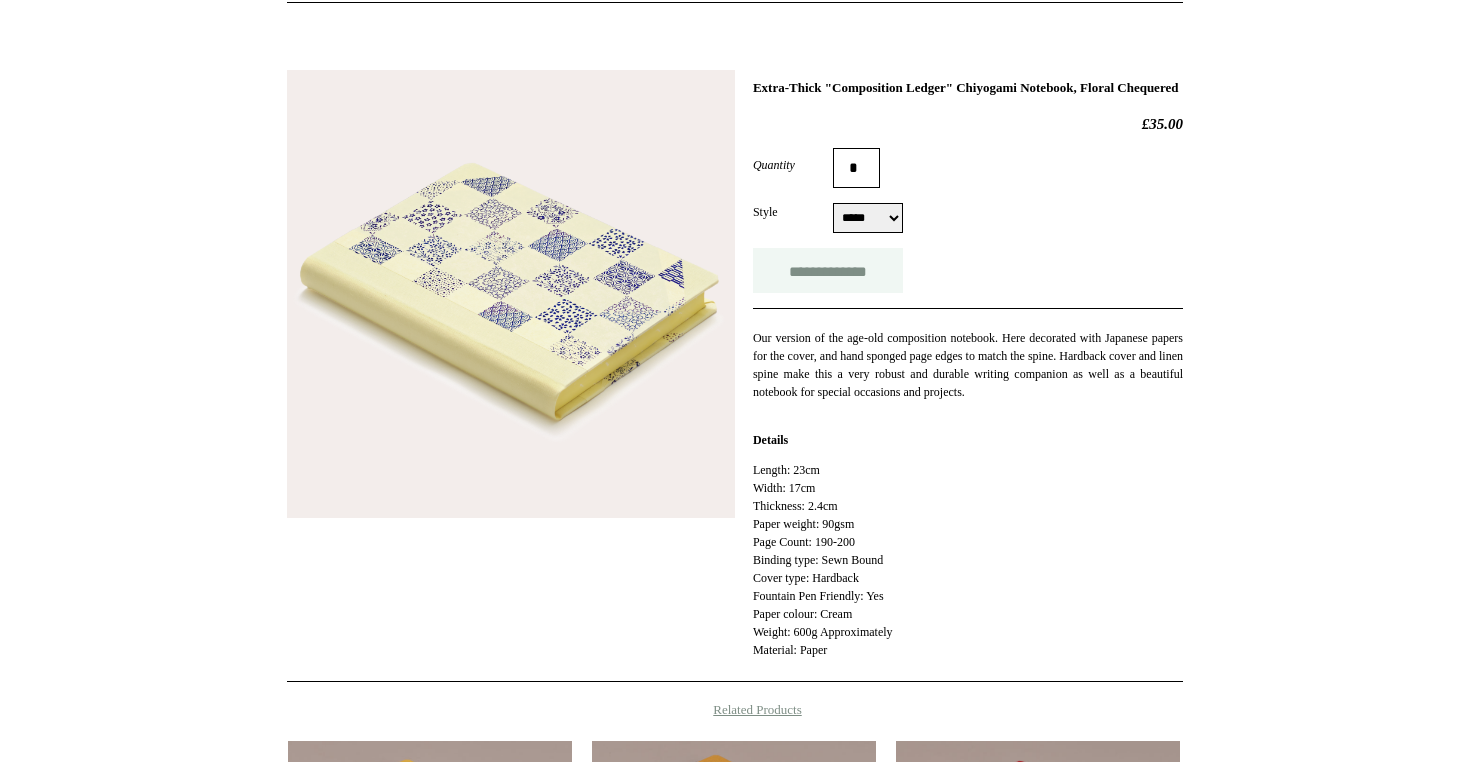 click on "**********" at bounding box center (828, 270) 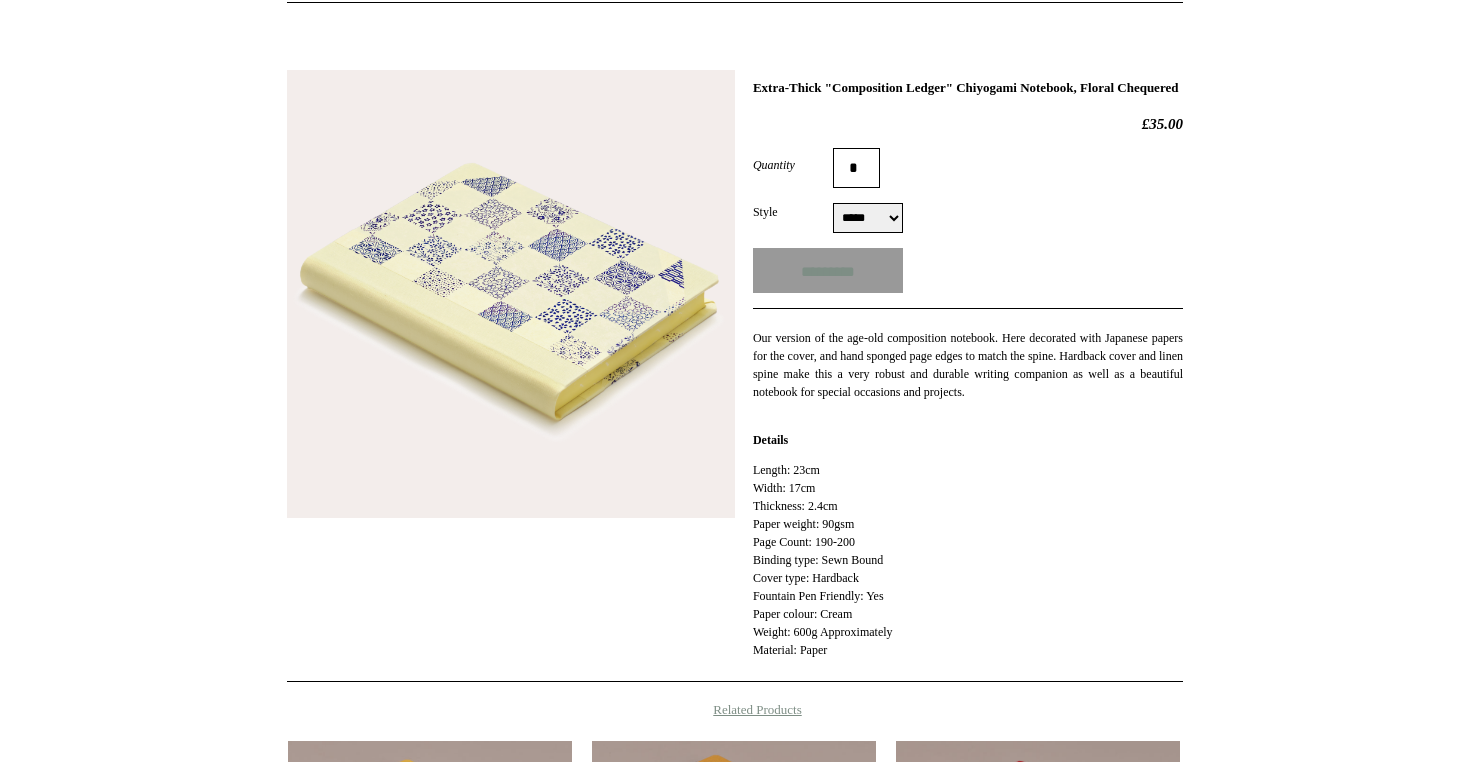 scroll, scrollTop: 0, scrollLeft: 0, axis: both 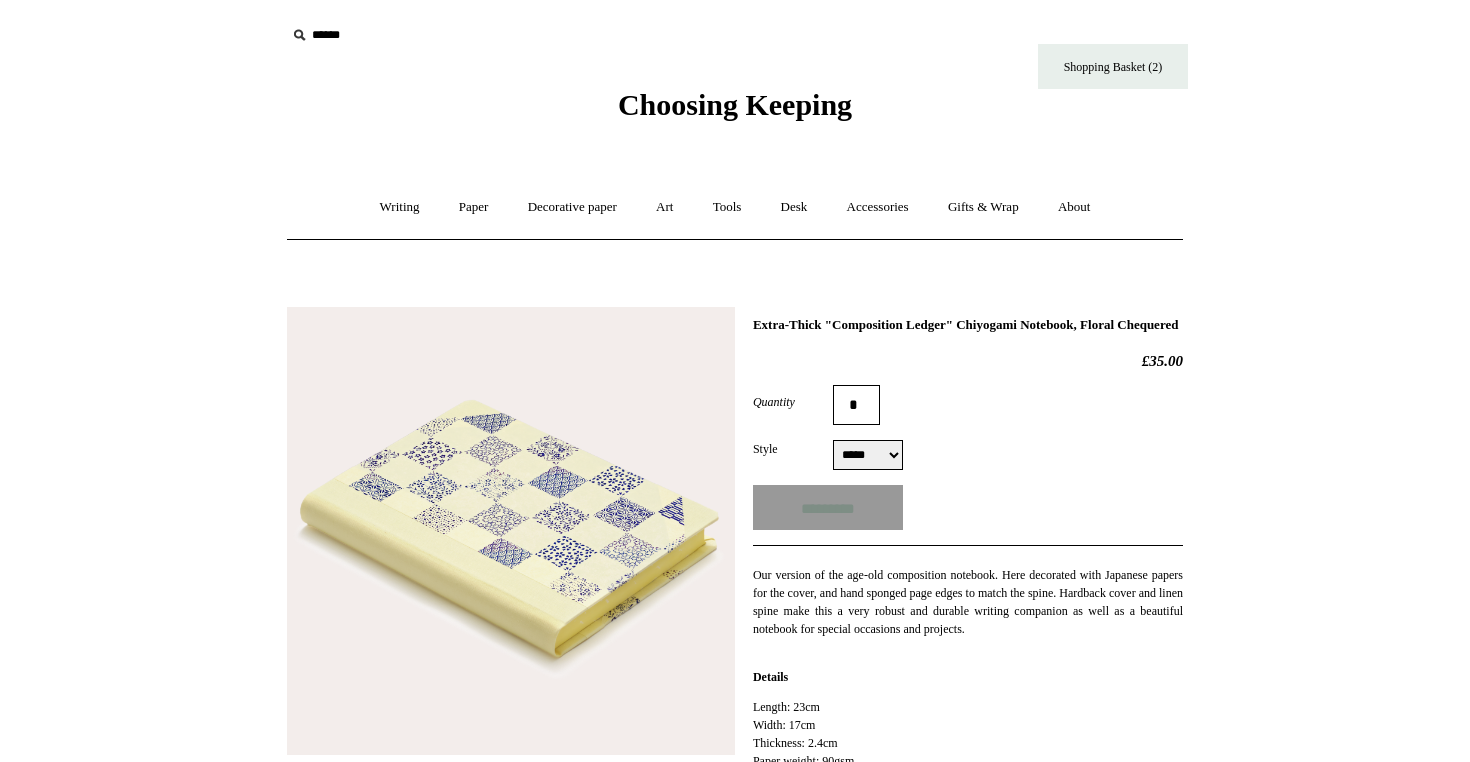 type on "**********" 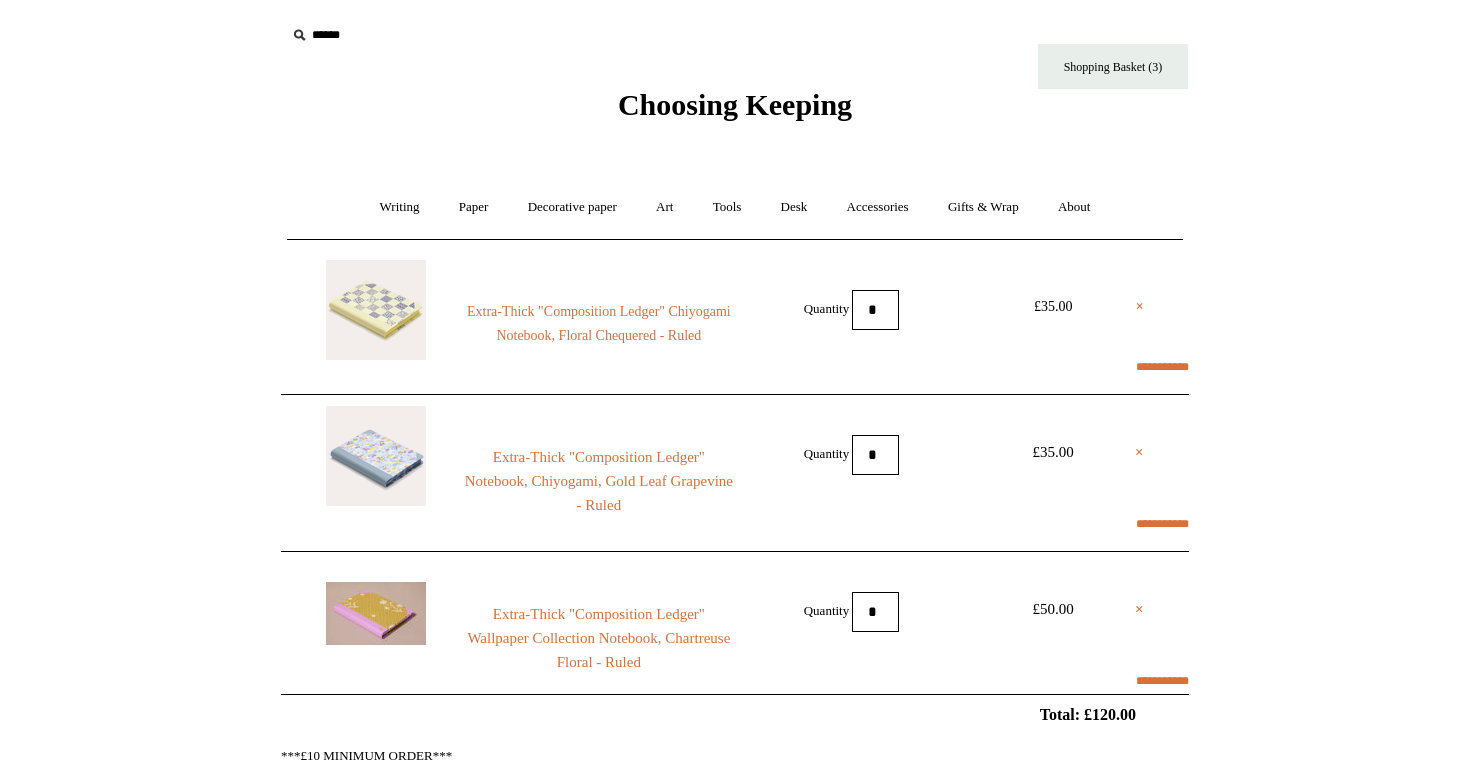 scroll, scrollTop: 0, scrollLeft: 0, axis: both 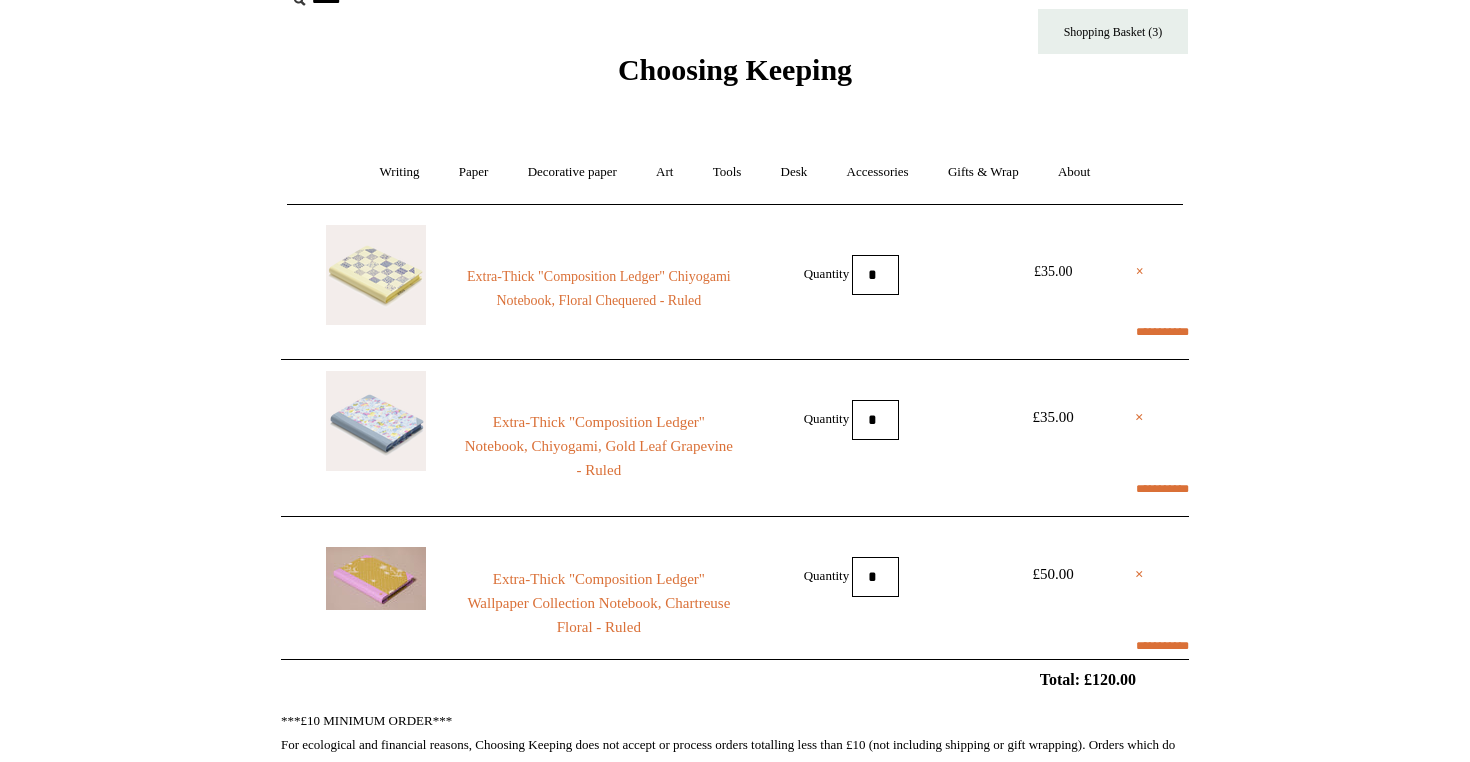 select on "**********" 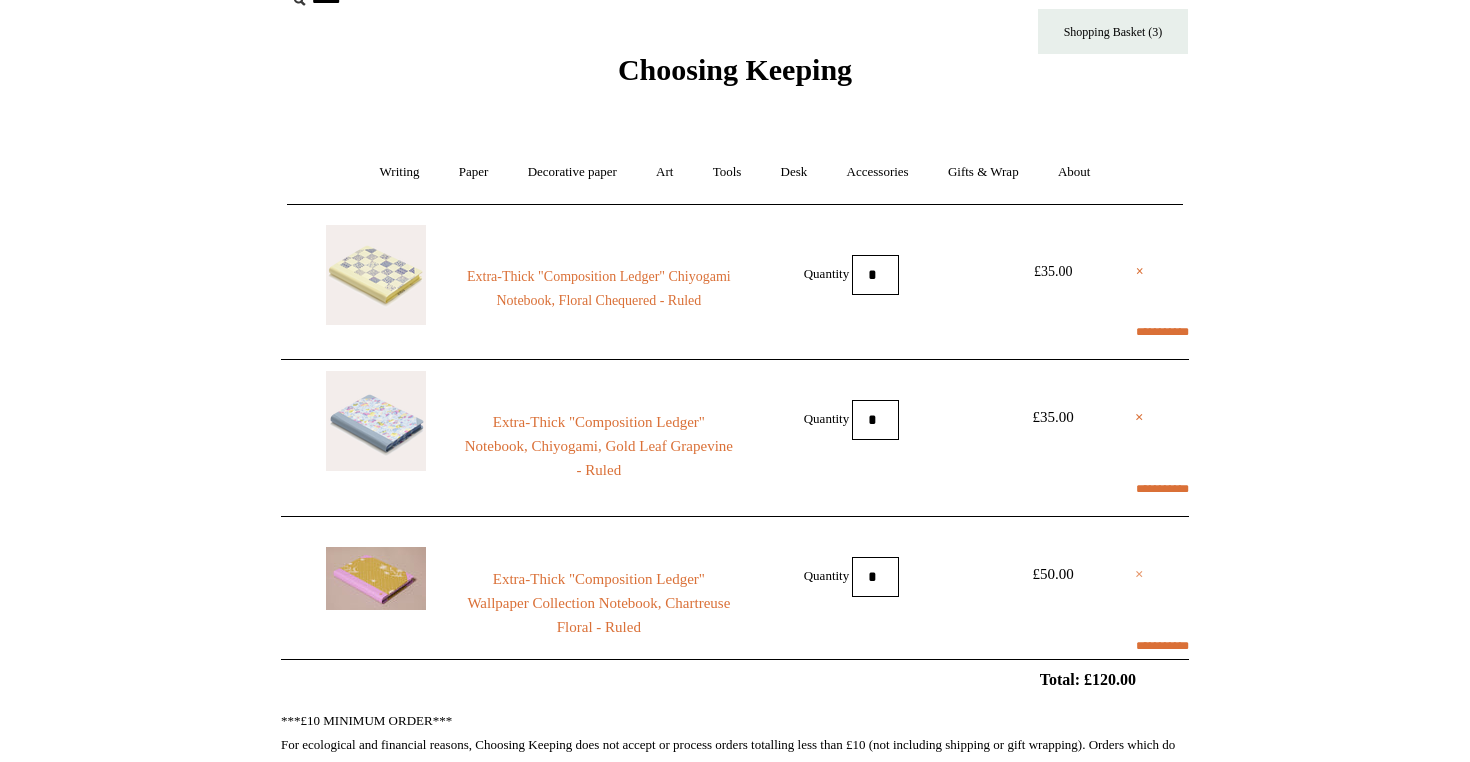 click on "×" at bounding box center (1139, 574) 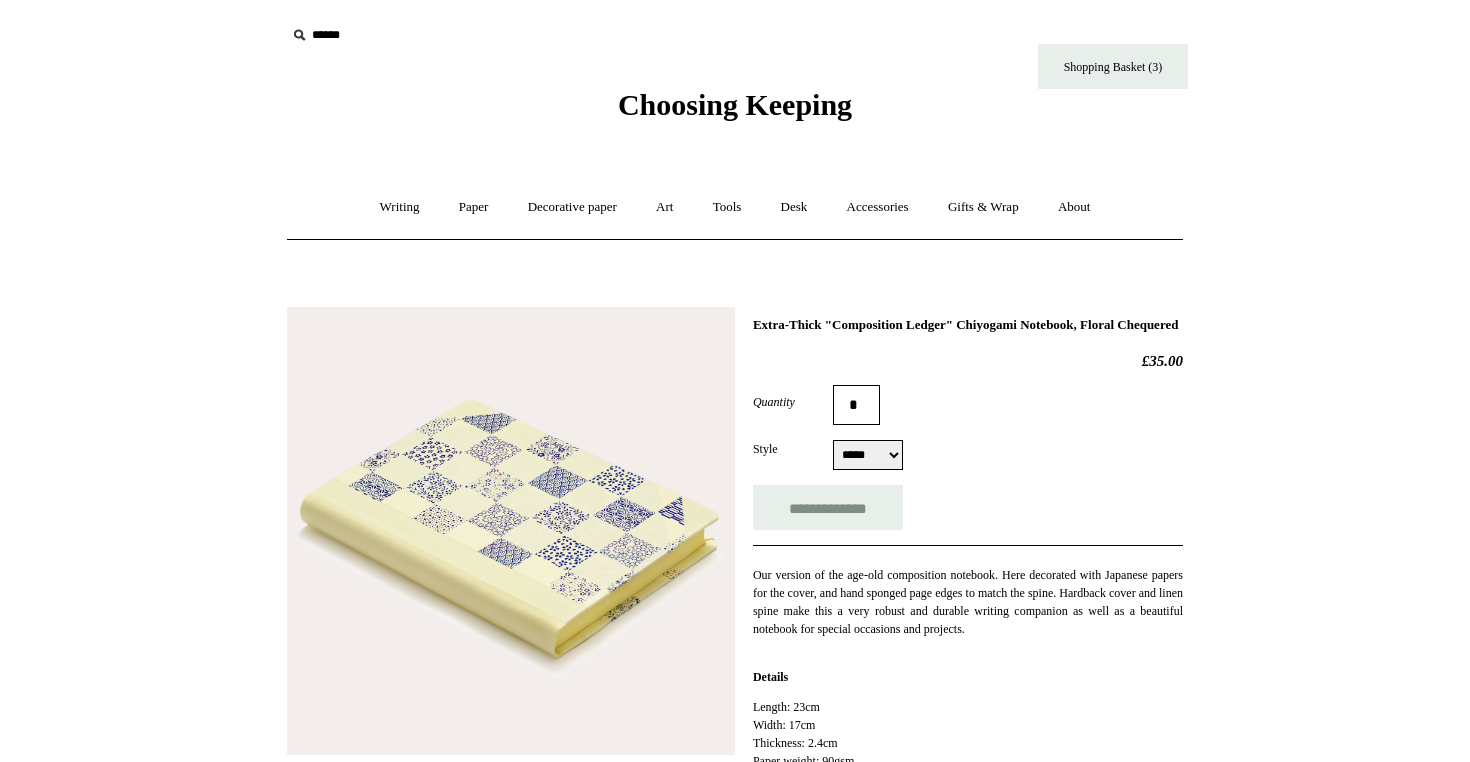 select on "*****" 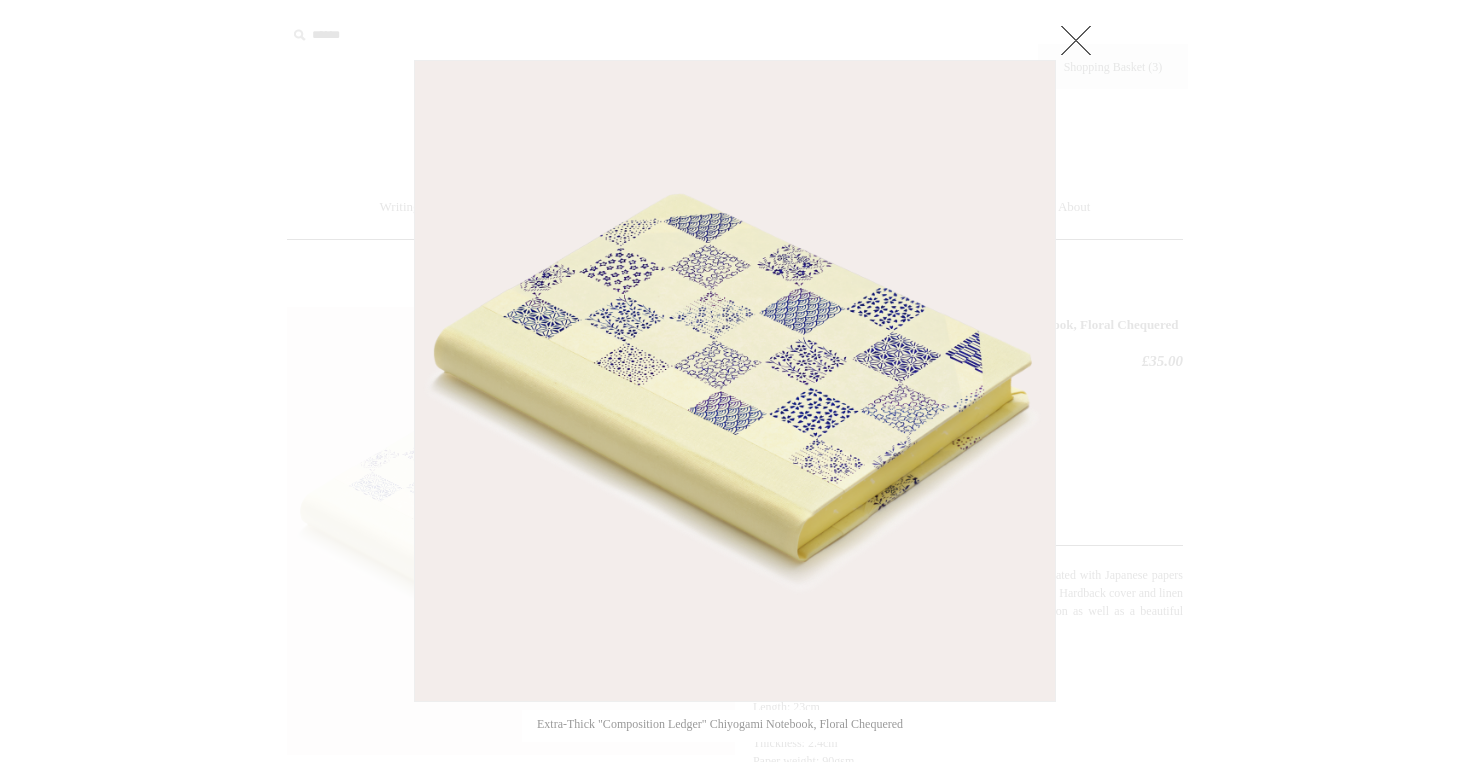 click at bounding box center [735, 381] 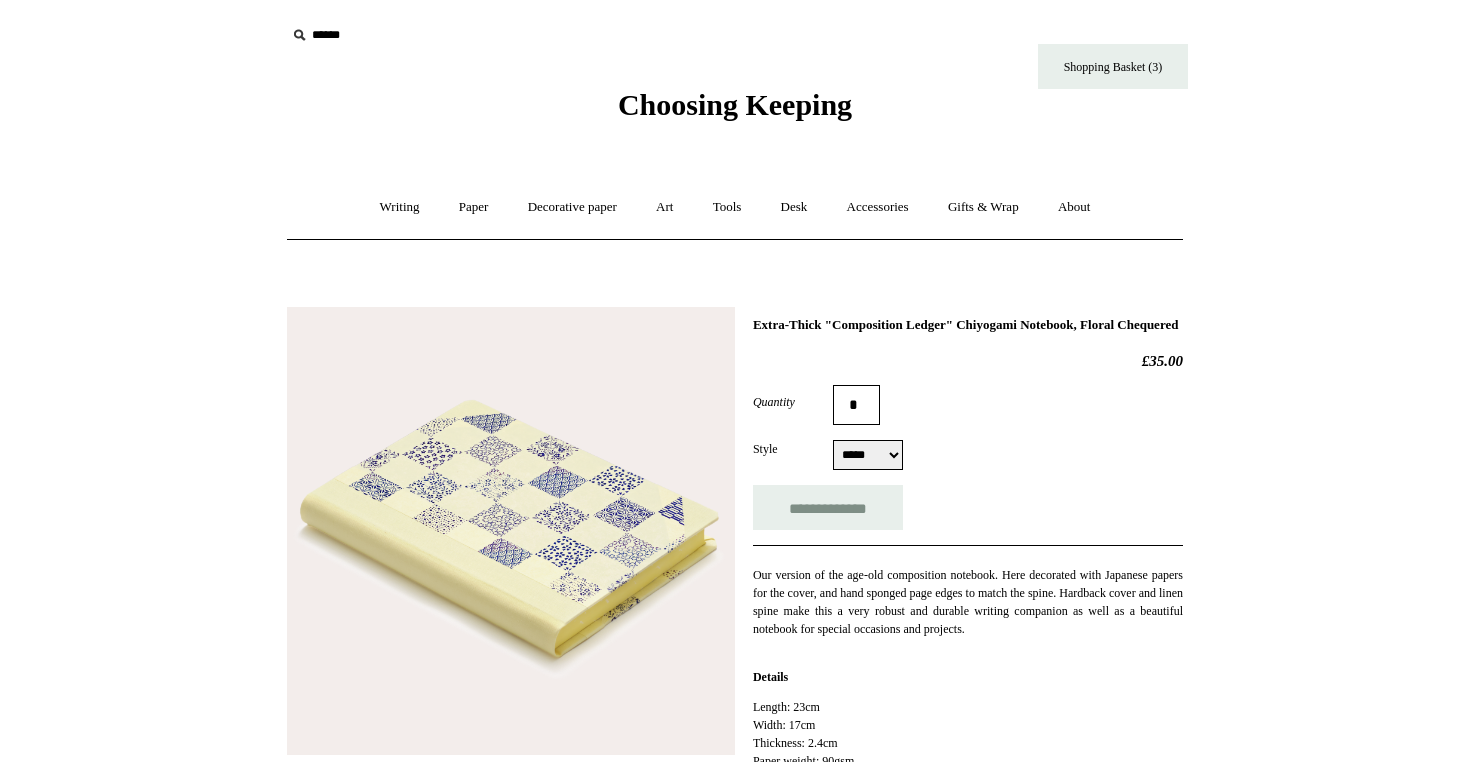 click on "Menu
Choosing Keeping
*
Shipping Information
Shopping Basket (3)
*
⤺
+" at bounding box center [735, 778] 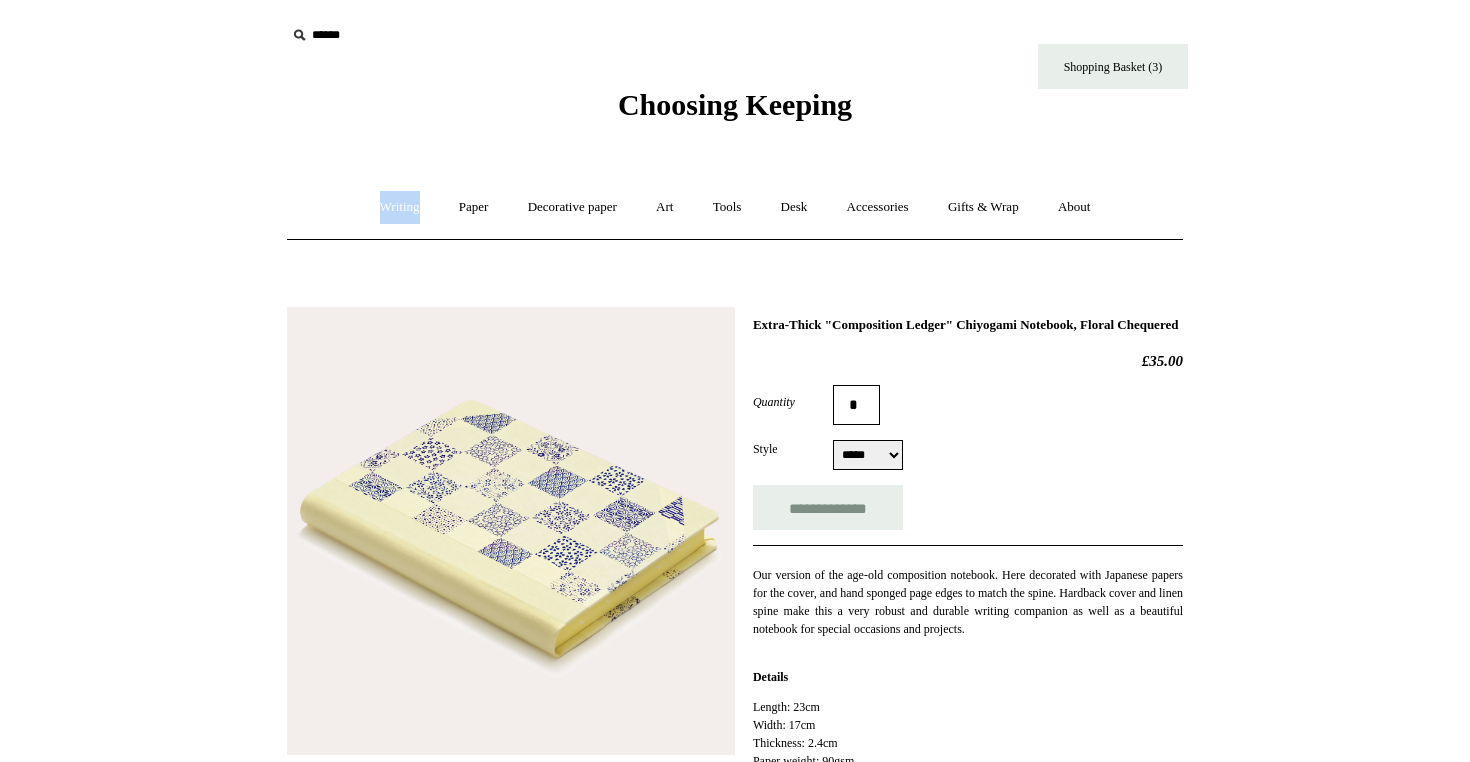 click on "Menu
Choosing Keeping
*
Shipping Information
Shopping Basket (3)
*
⤺
+" at bounding box center (735, 778) 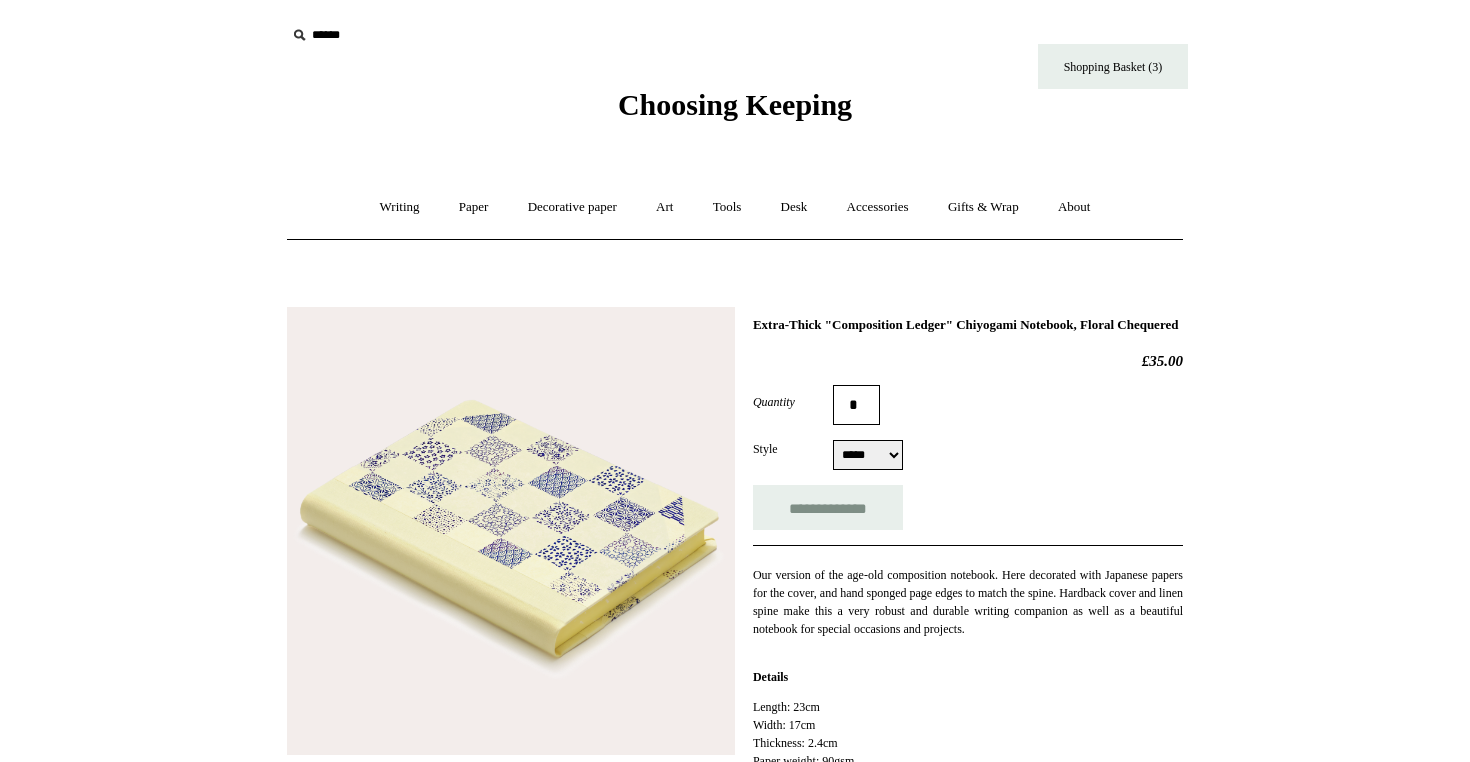 click on "Choosing Keeping" at bounding box center [735, 61] 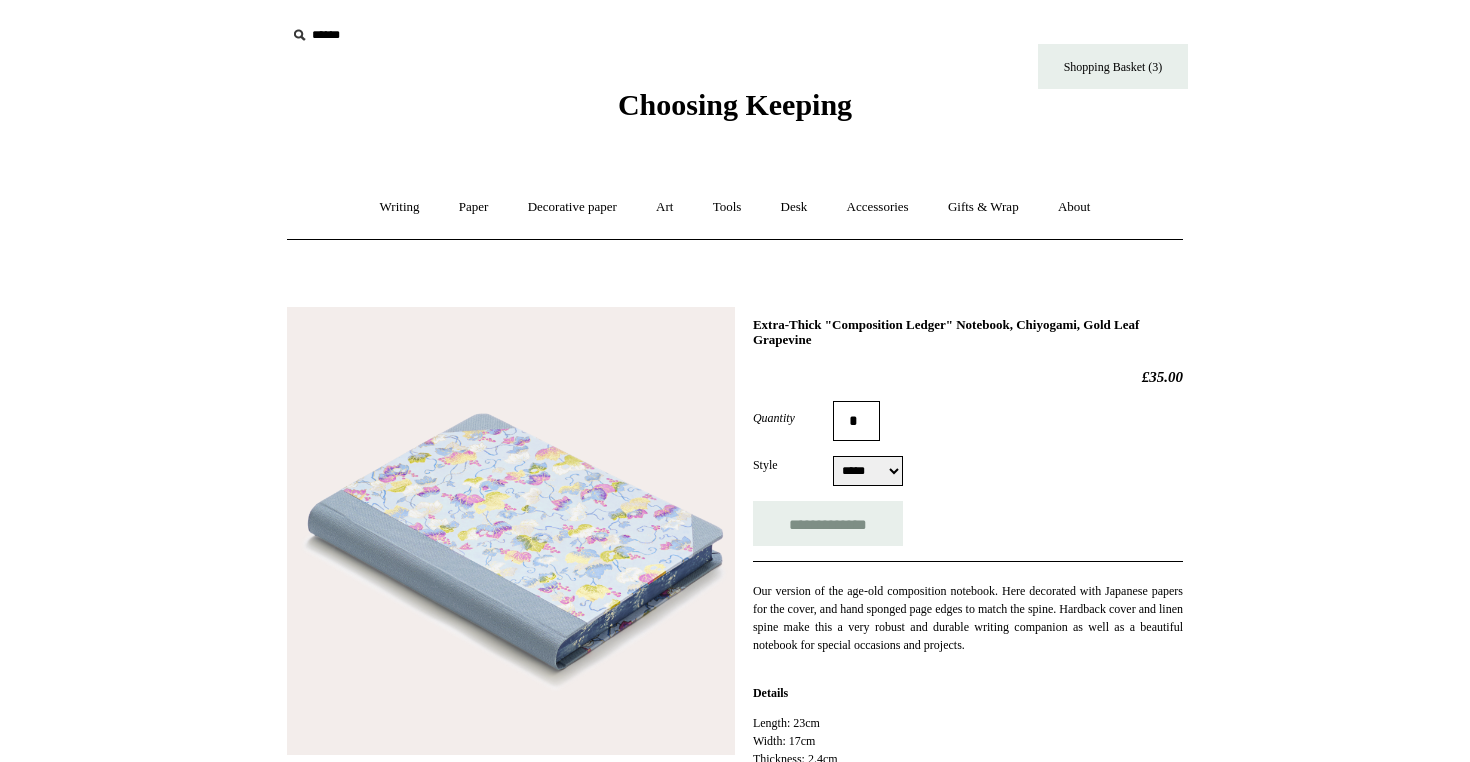 select on "*****" 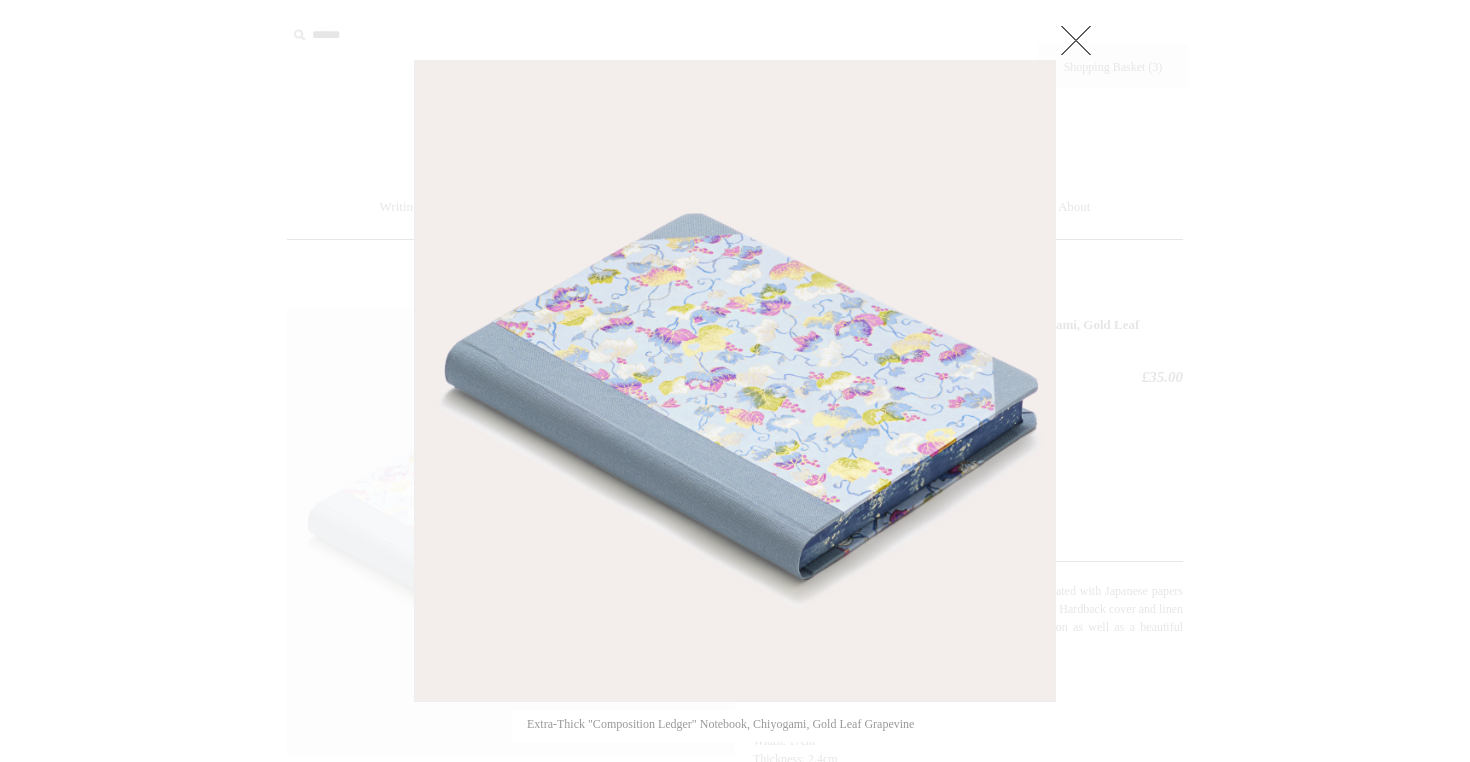 click at bounding box center (735, 381) 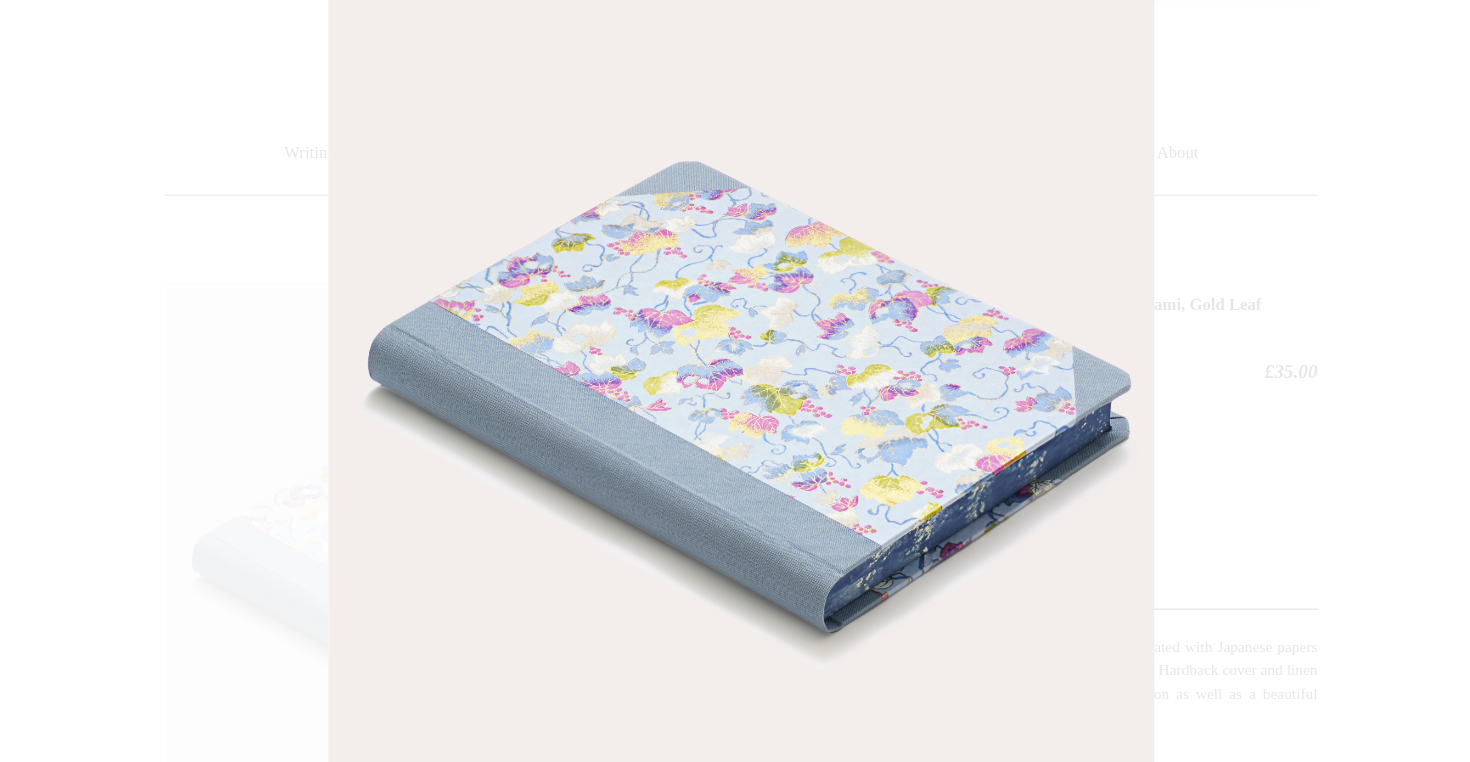 click at bounding box center [735, 786] 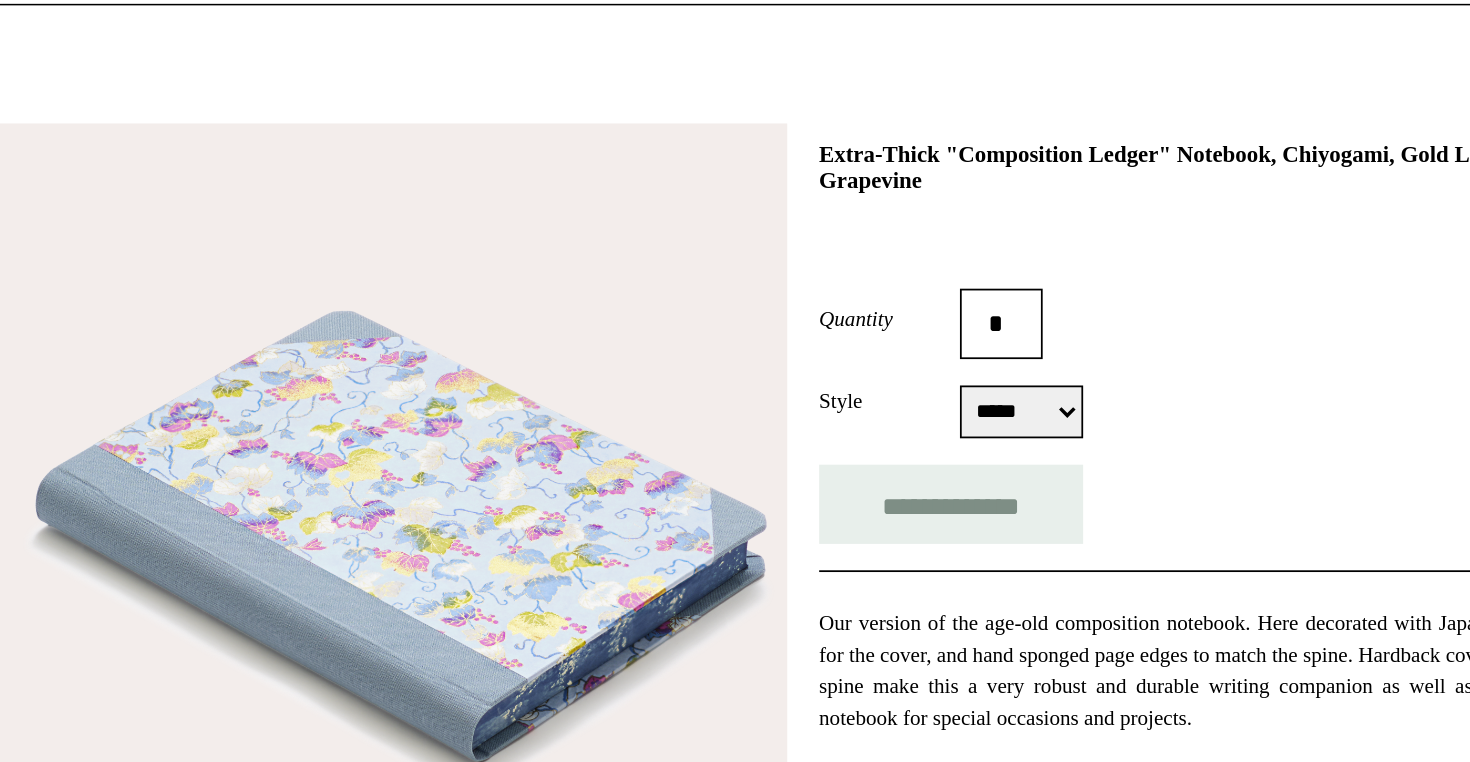 scroll, scrollTop: 0, scrollLeft: 0, axis: both 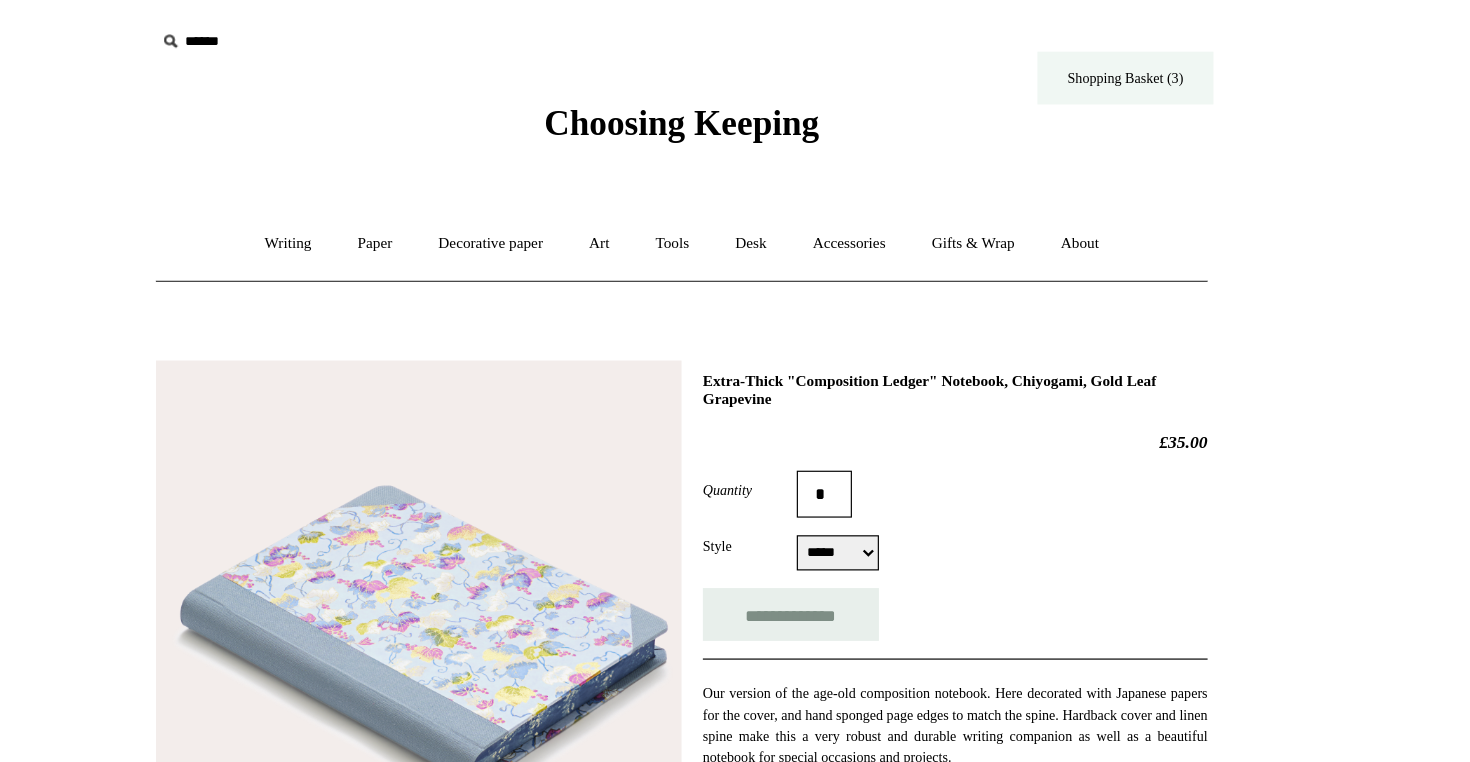 click on "Shopping Basket (3)" at bounding box center [1113, 66] 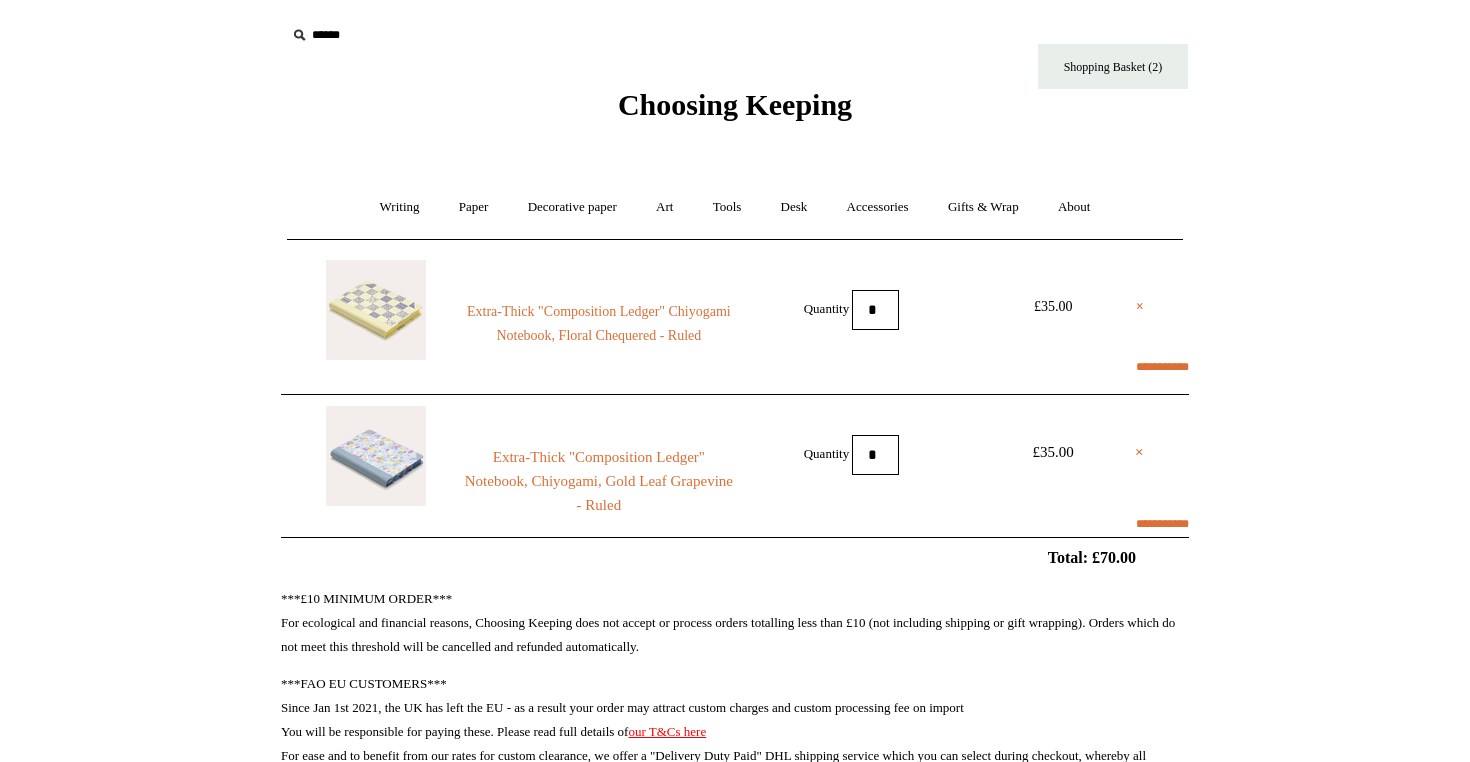 scroll, scrollTop: 0, scrollLeft: 0, axis: both 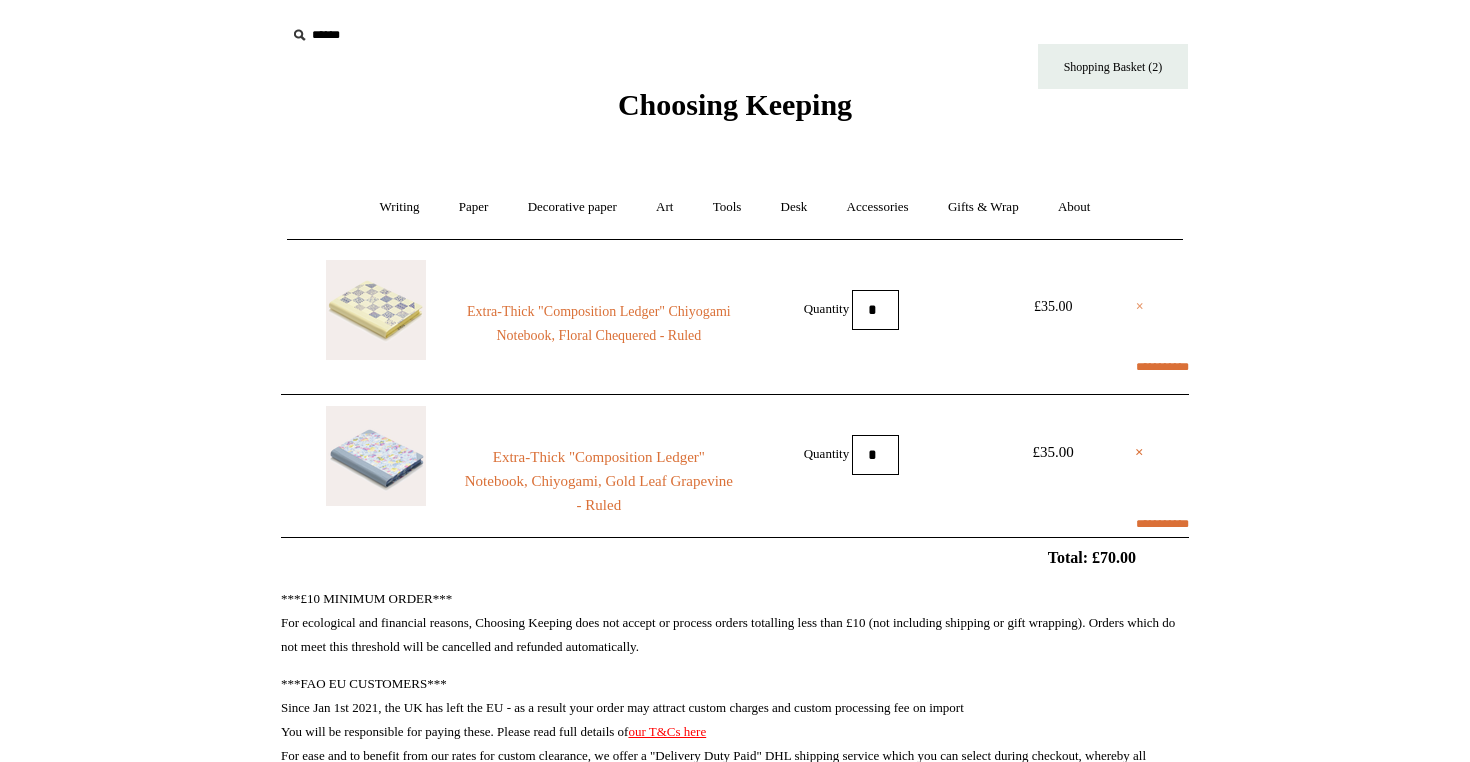 click on "×" at bounding box center (1140, 307) 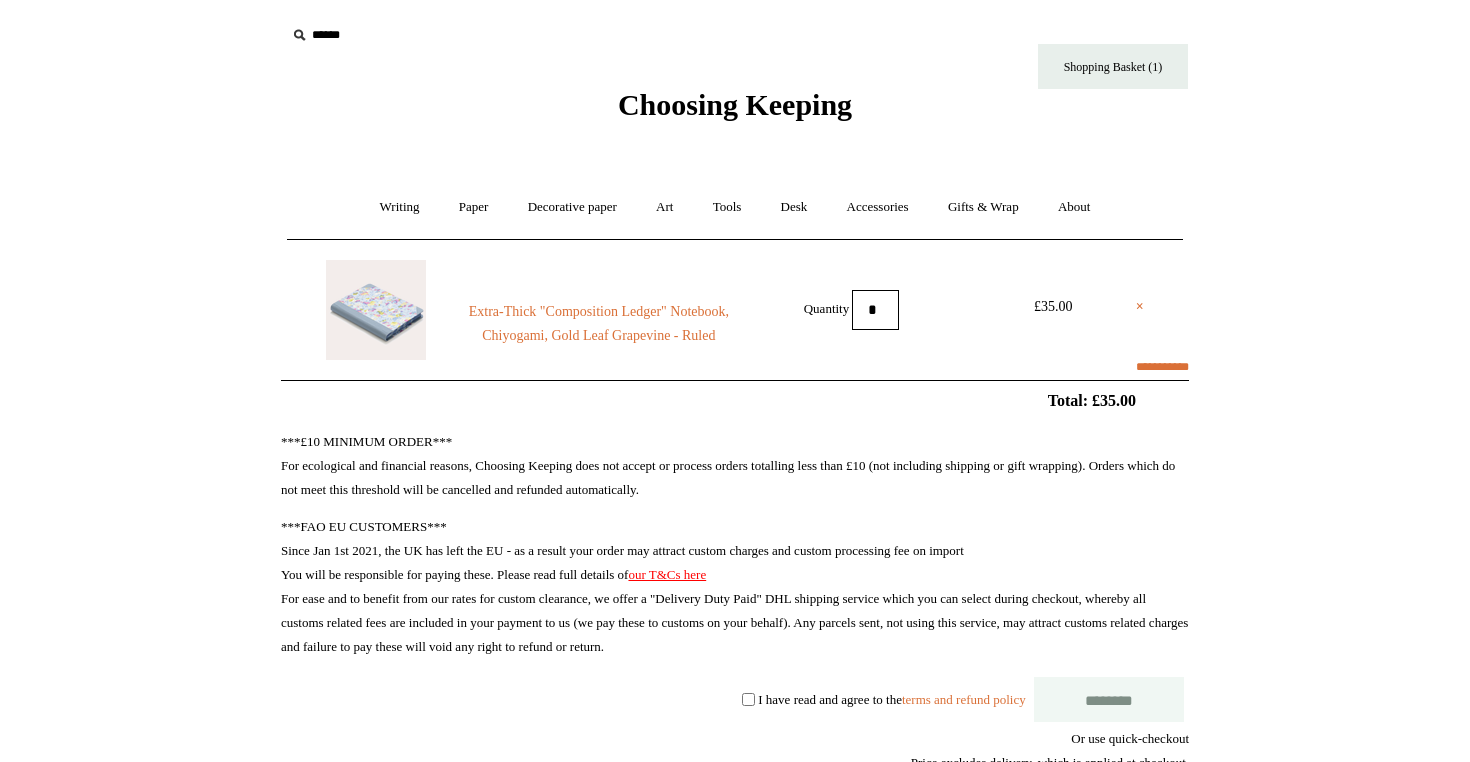 scroll, scrollTop: 0, scrollLeft: 0, axis: both 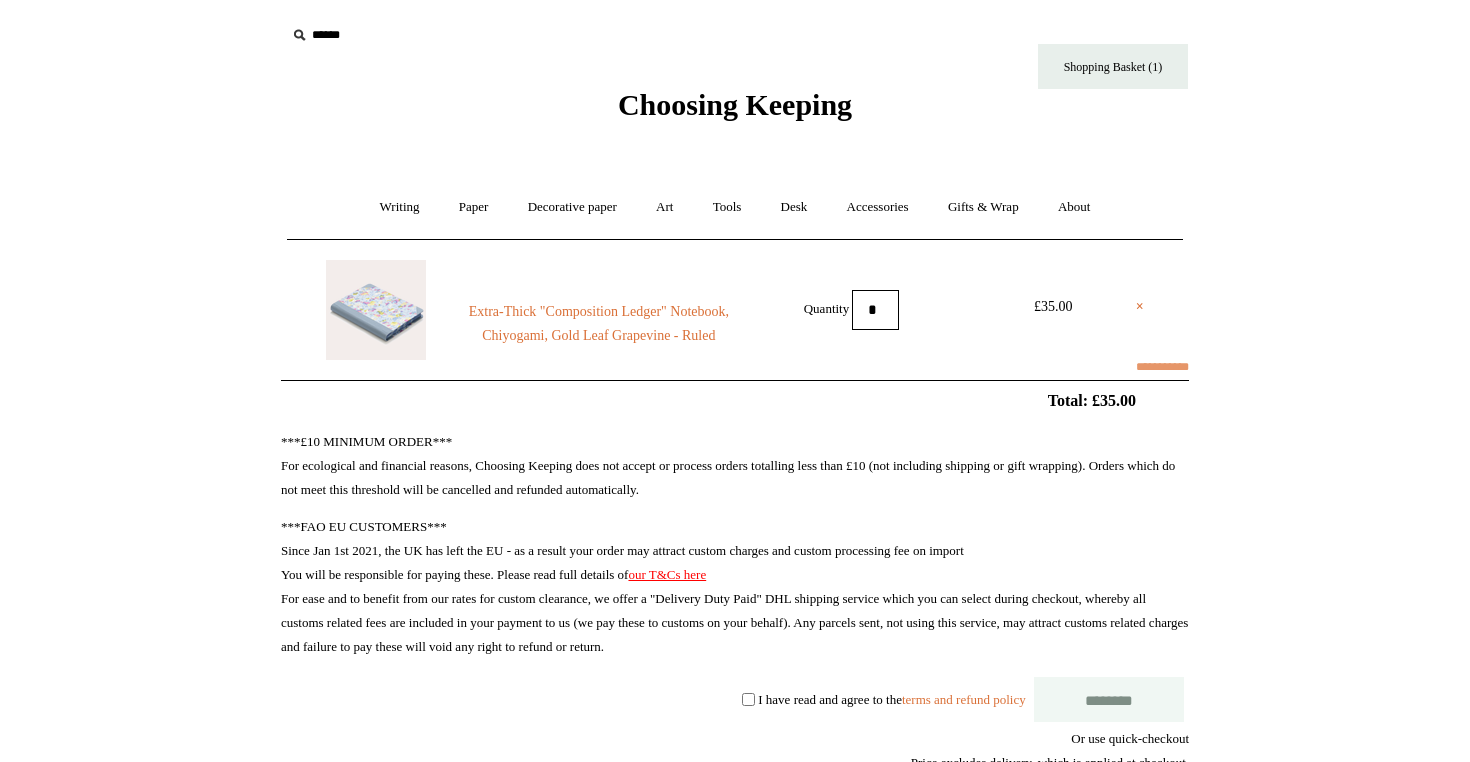 click on "**********" at bounding box center (1162, 367) 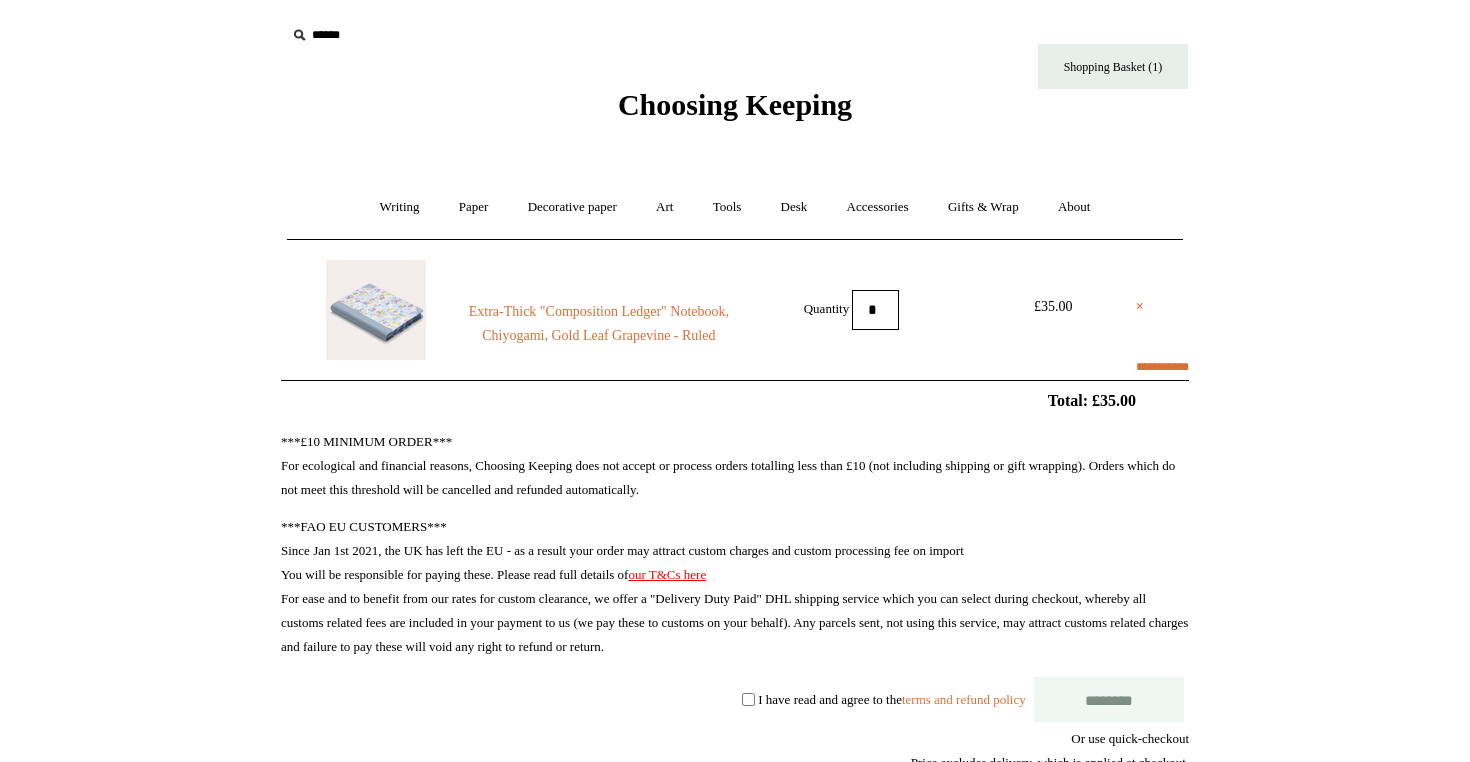 scroll, scrollTop: 0, scrollLeft: 0, axis: both 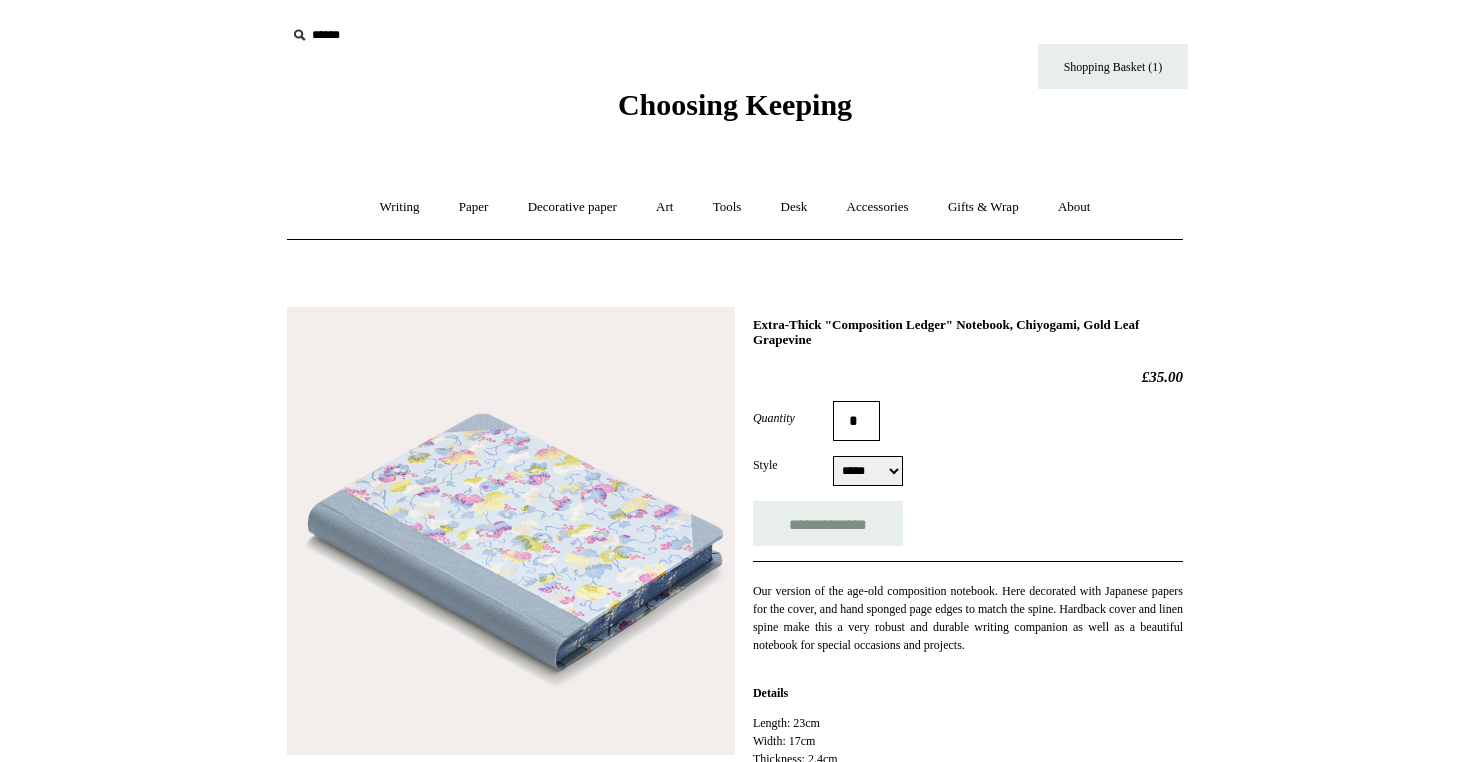 select on "*****" 